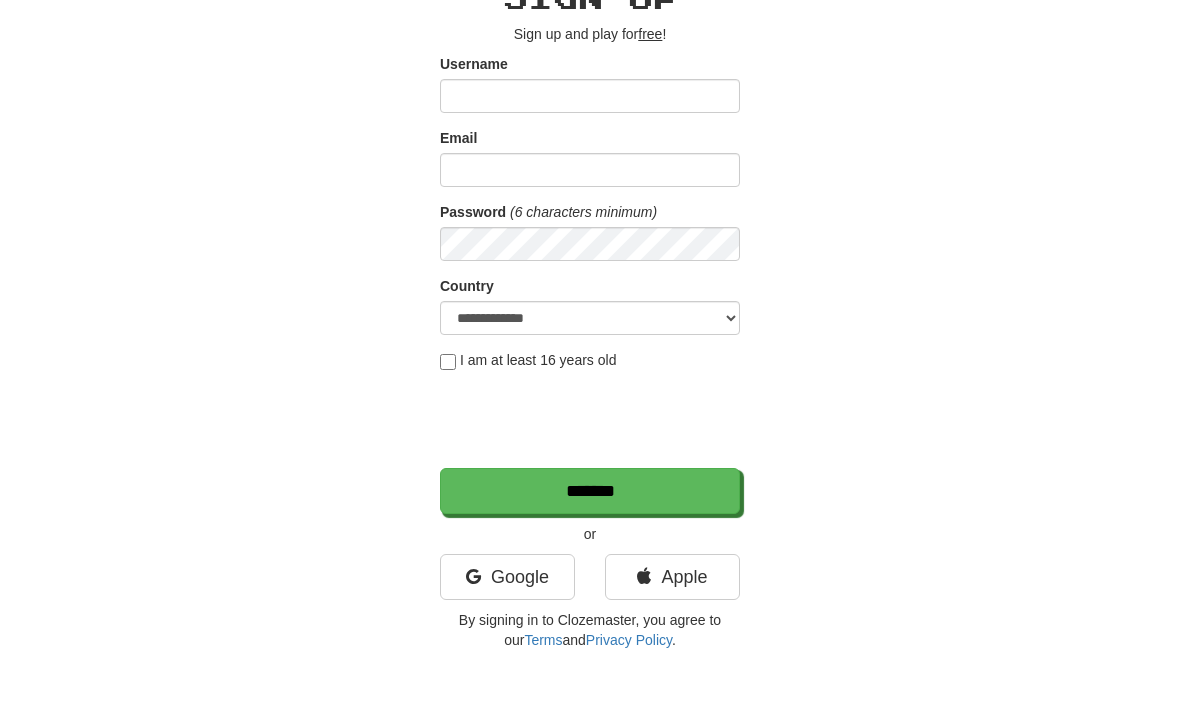 scroll, scrollTop: 110, scrollLeft: 0, axis: vertical 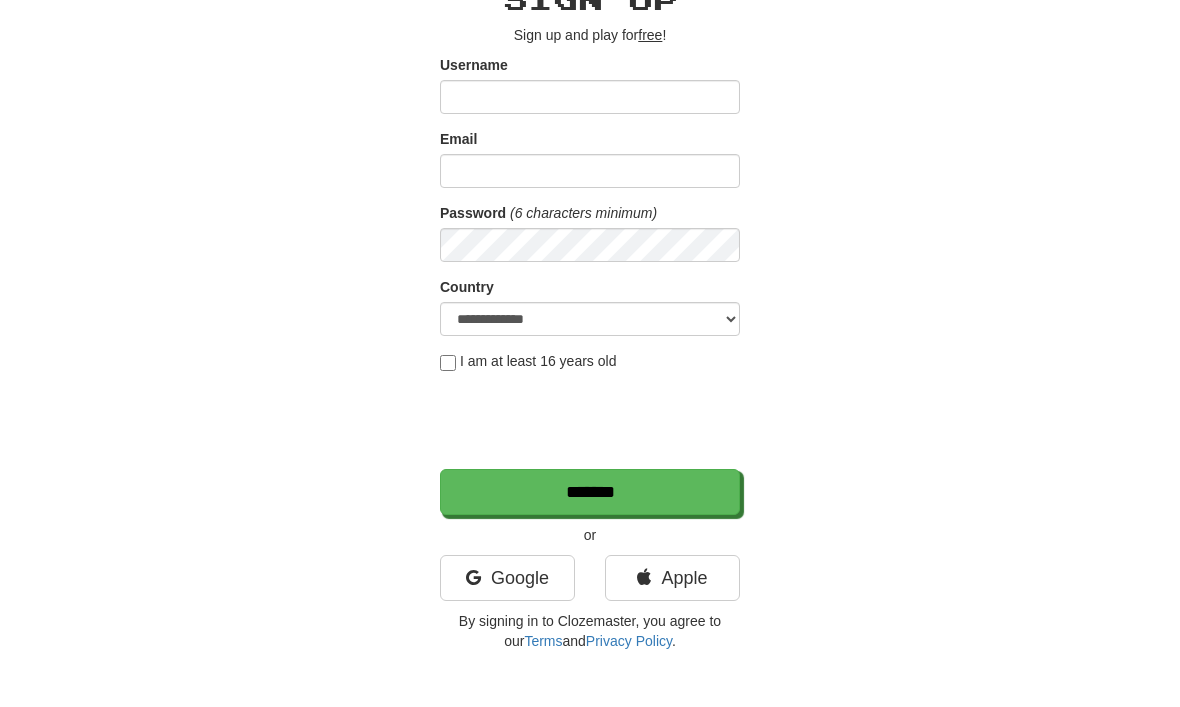click on "Apple" at bounding box center (672, 578) 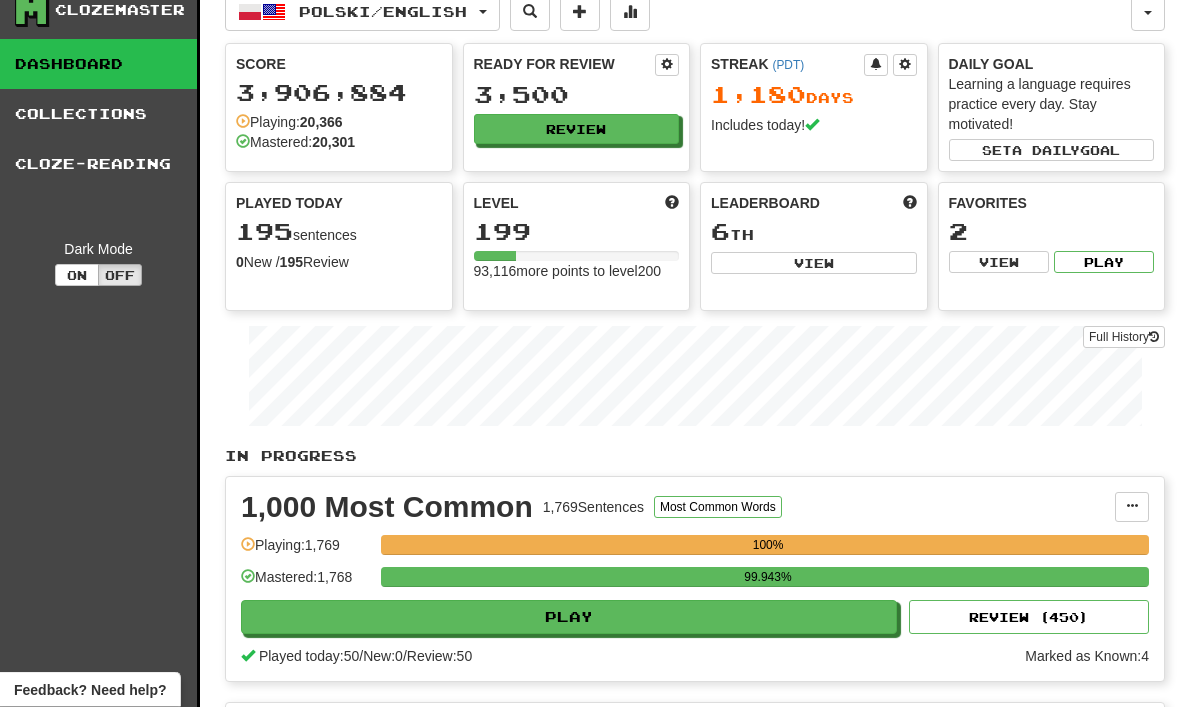 scroll, scrollTop: 0, scrollLeft: 0, axis: both 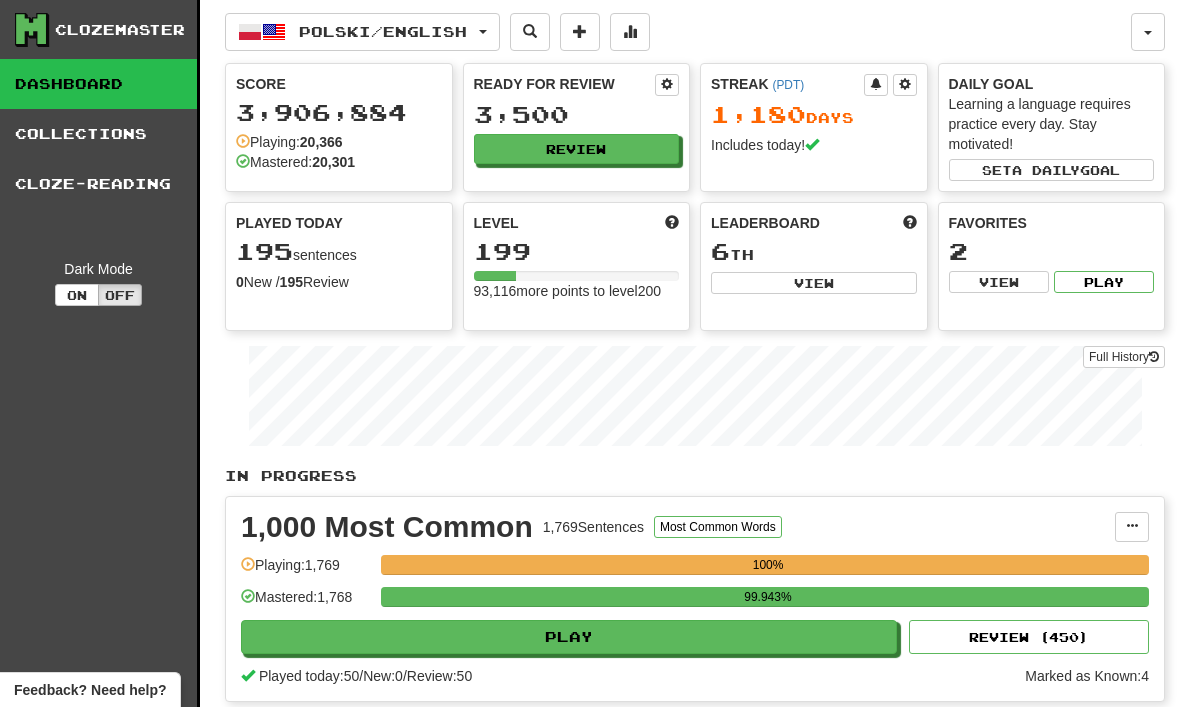 click on "Cloze-Reading" at bounding box center [98, 184] 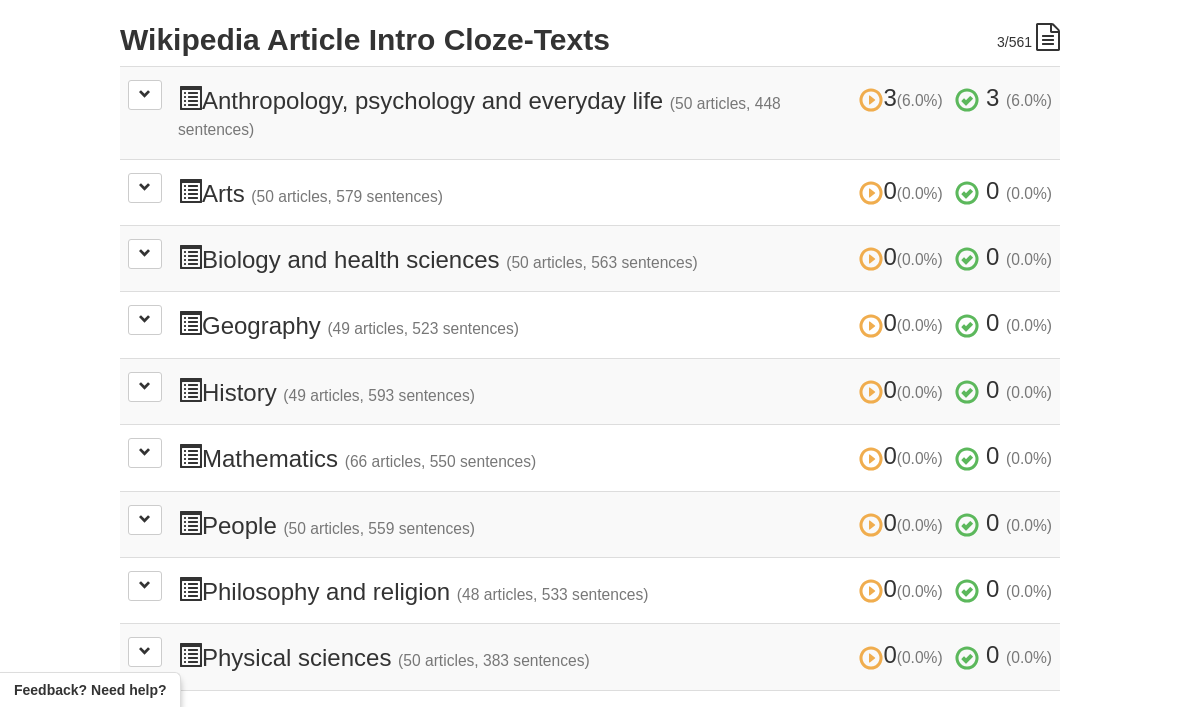 scroll, scrollTop: 459, scrollLeft: 0, axis: vertical 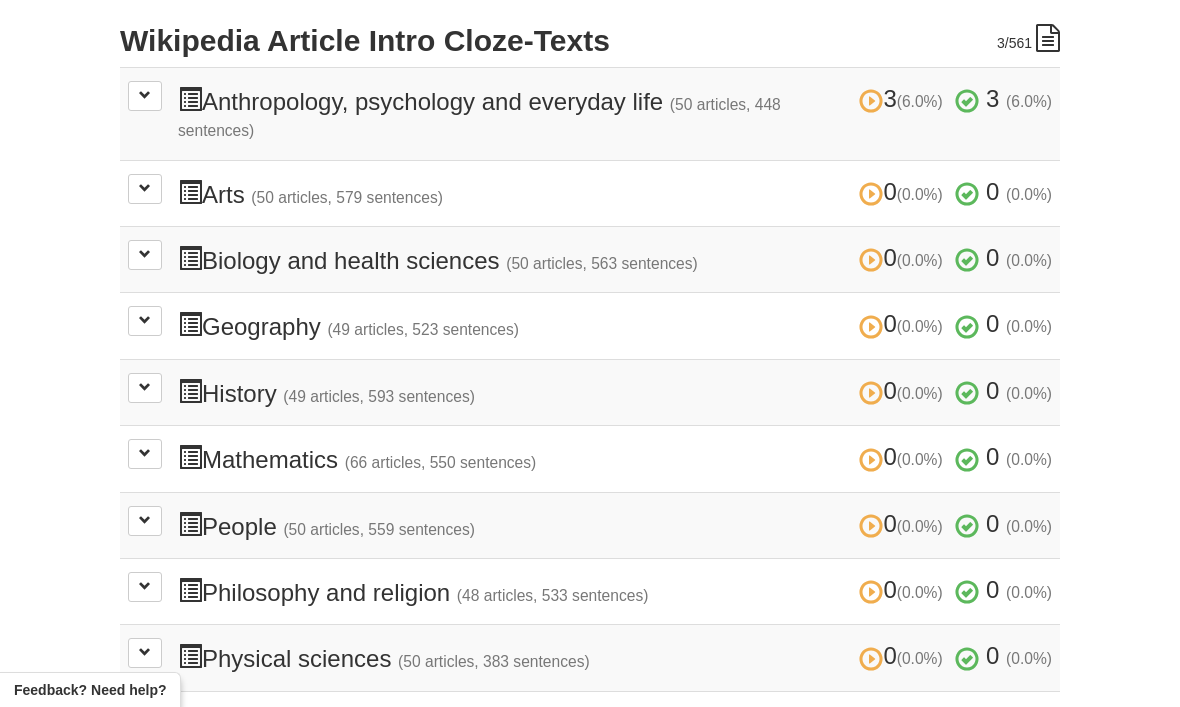 click at bounding box center [145, 521] 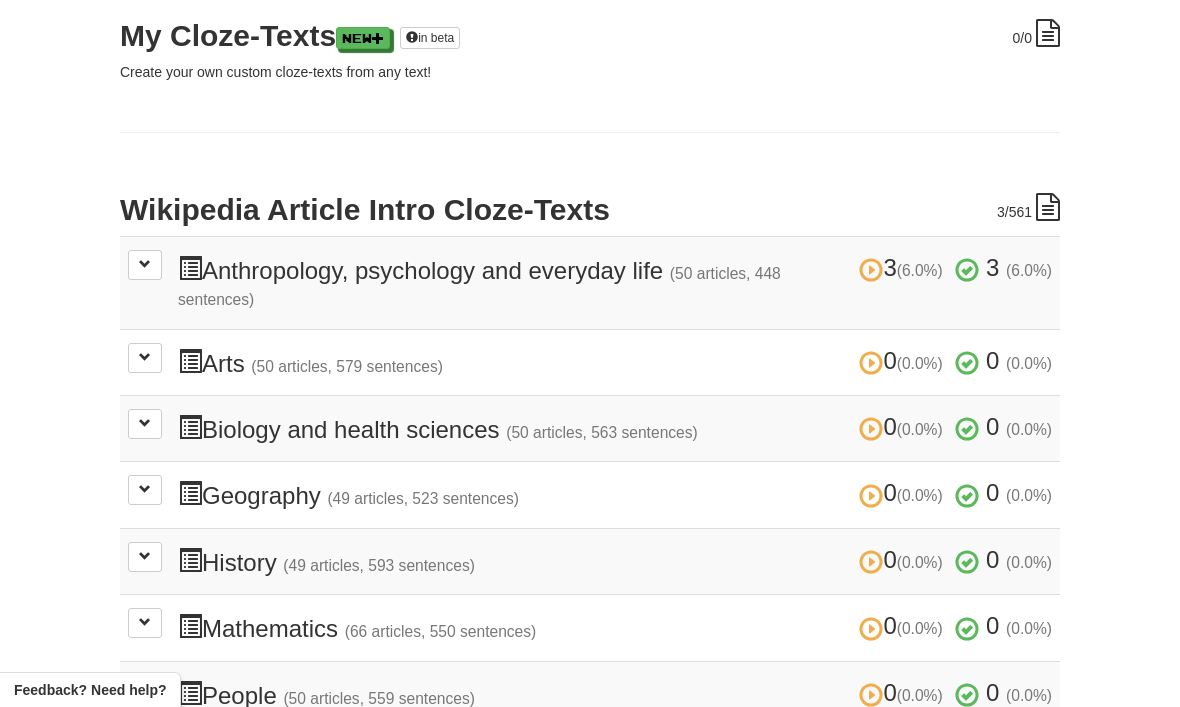scroll, scrollTop: 284, scrollLeft: 0, axis: vertical 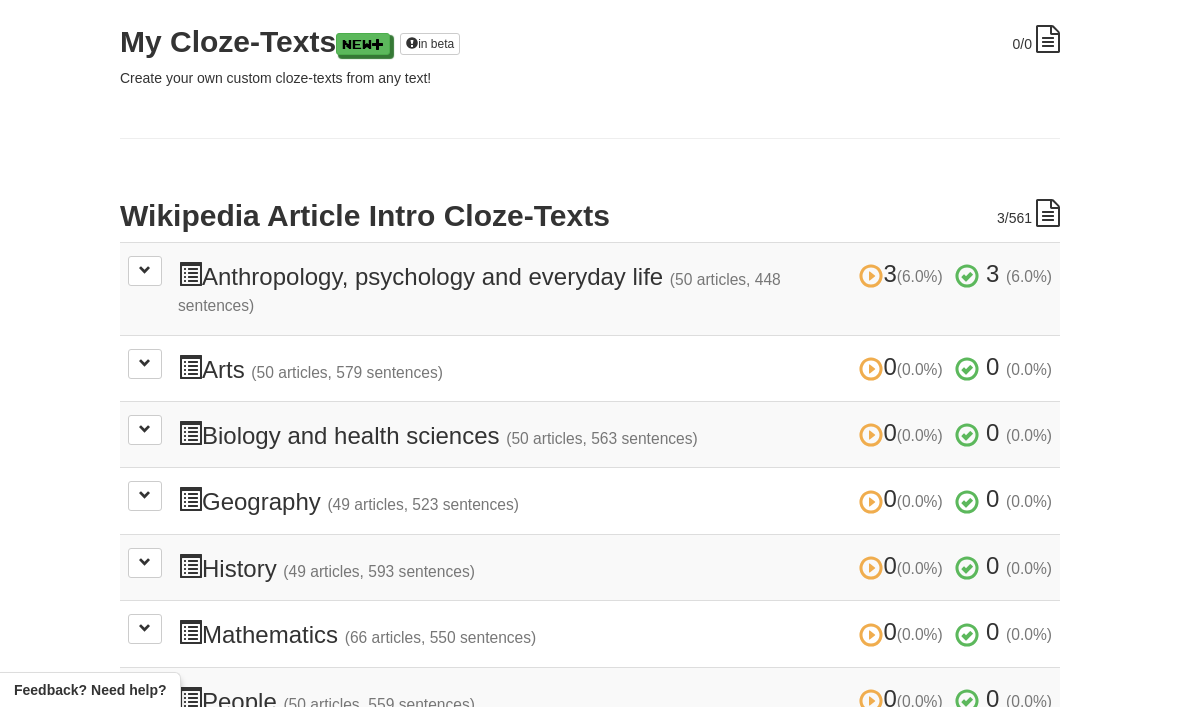 click at bounding box center (145, 270) 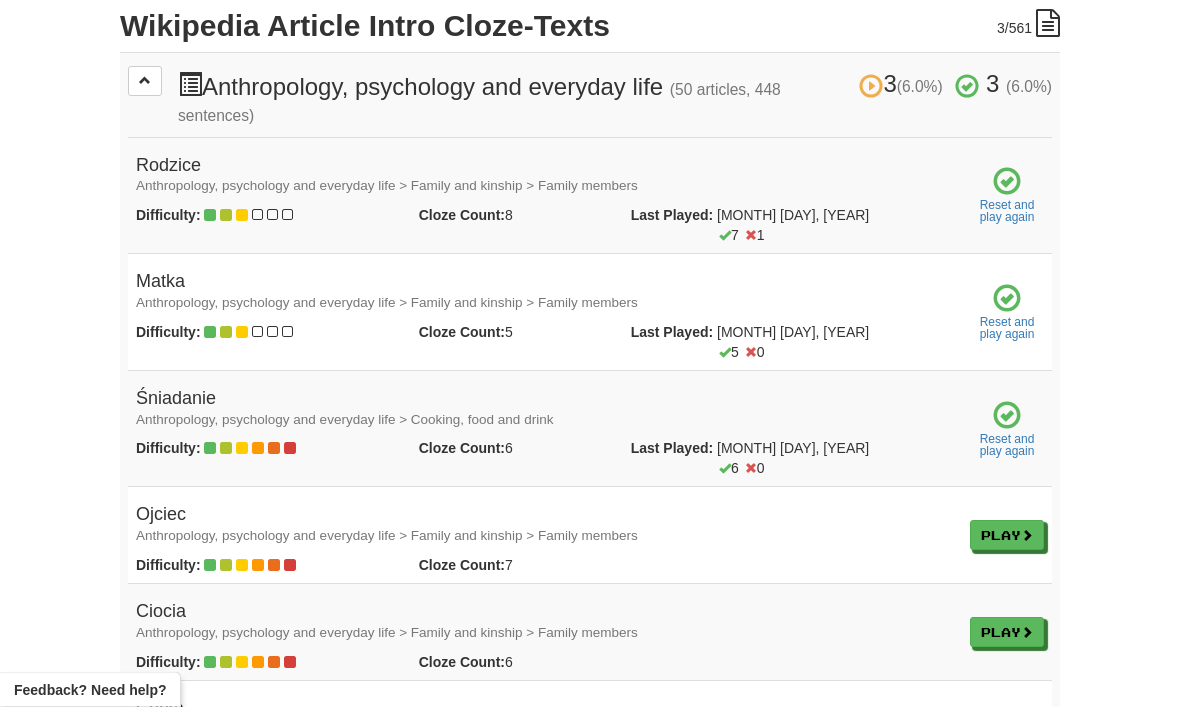scroll, scrollTop: 474, scrollLeft: 0, axis: vertical 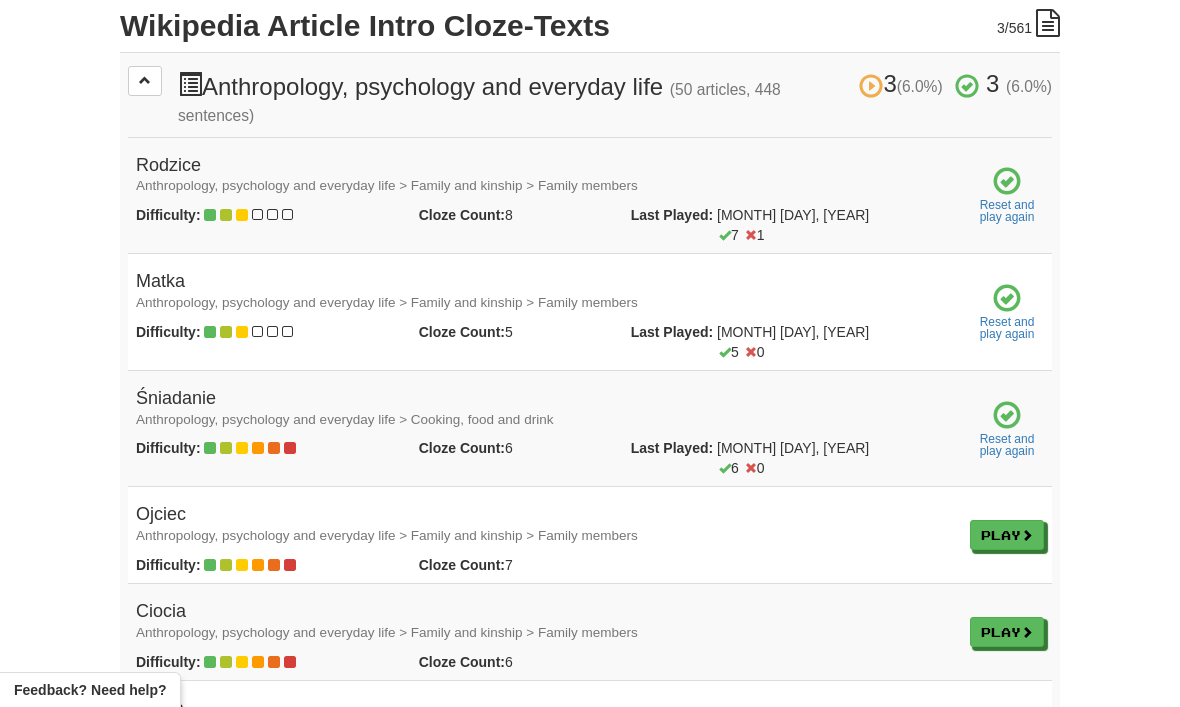 click on "Play" at bounding box center [1007, 535] 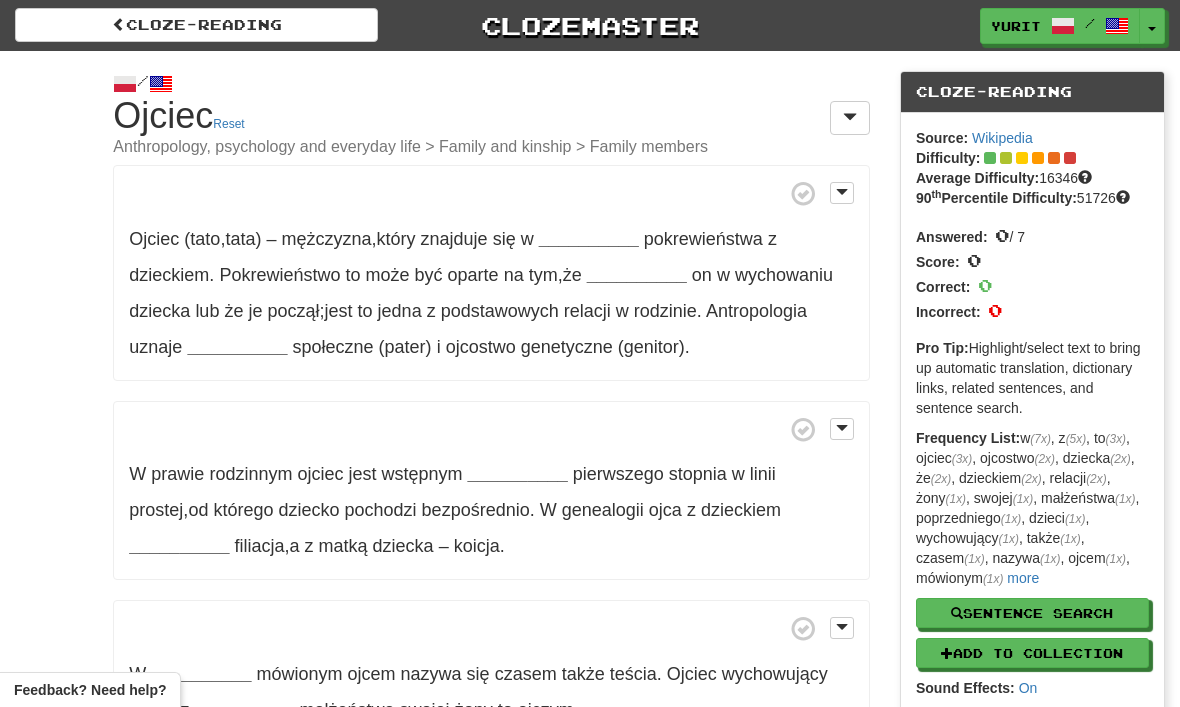 scroll, scrollTop: 0, scrollLeft: 0, axis: both 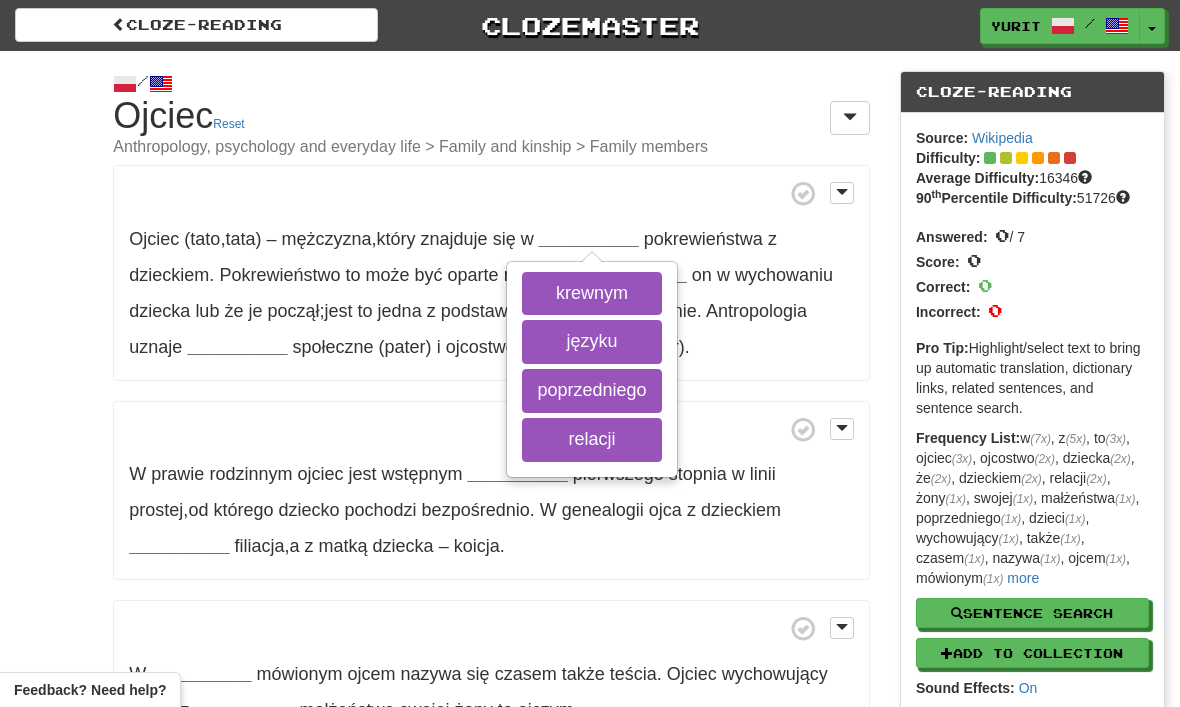 click on "krewnym" at bounding box center [591, 294] 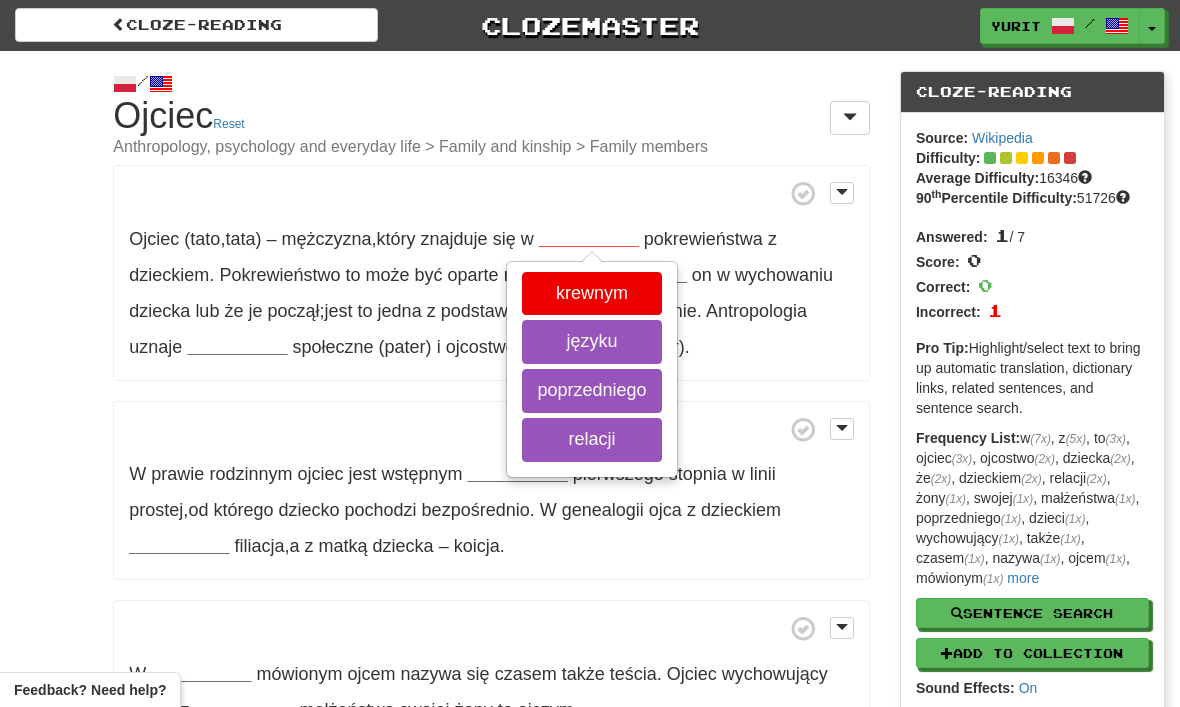 click on "relacji" at bounding box center [591, 440] 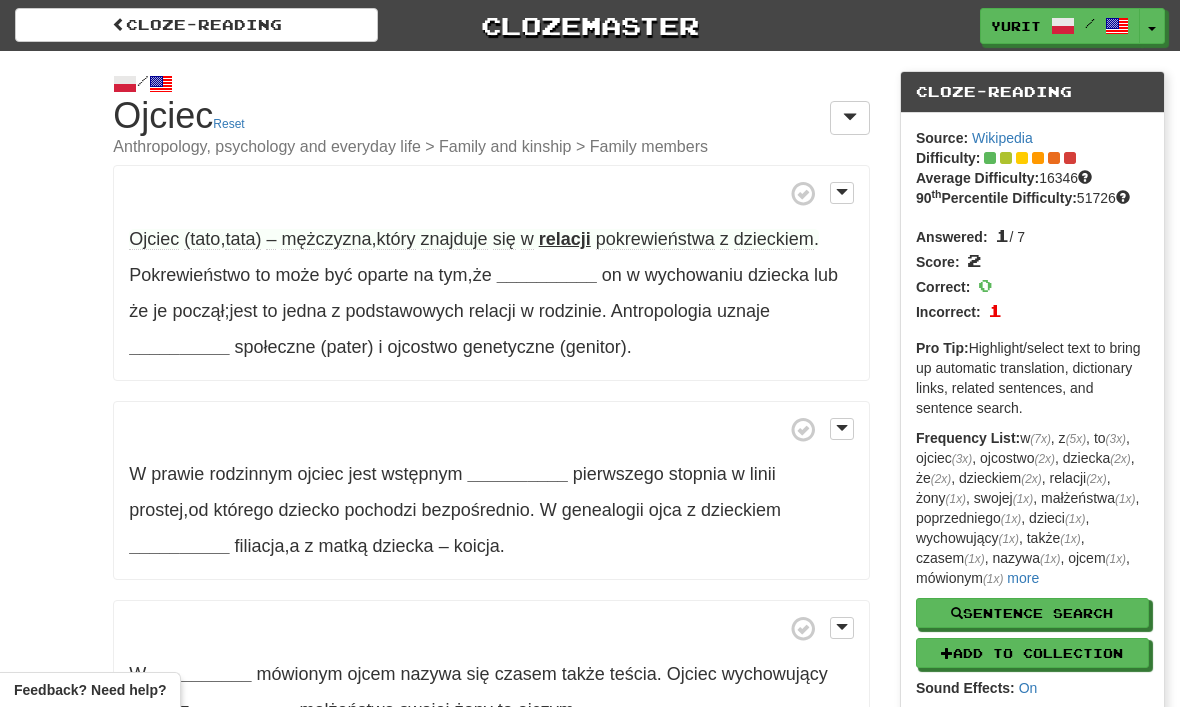 click on "__________" at bounding box center (547, 275) 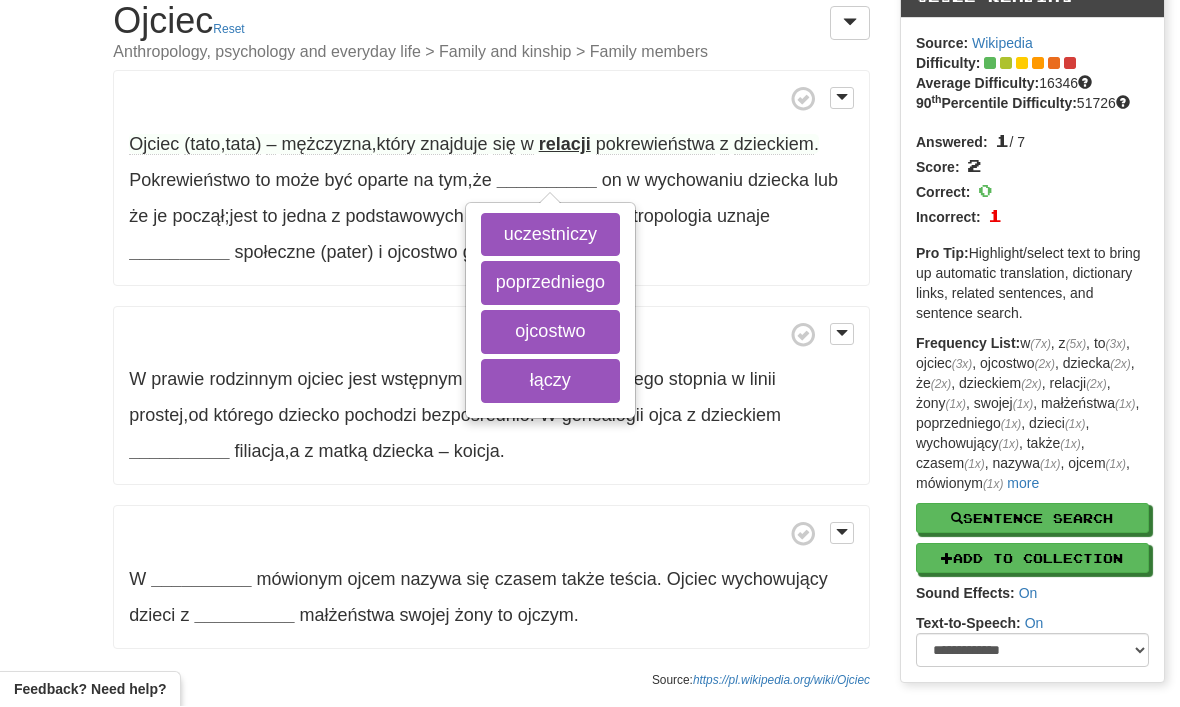 scroll, scrollTop: 95, scrollLeft: 0, axis: vertical 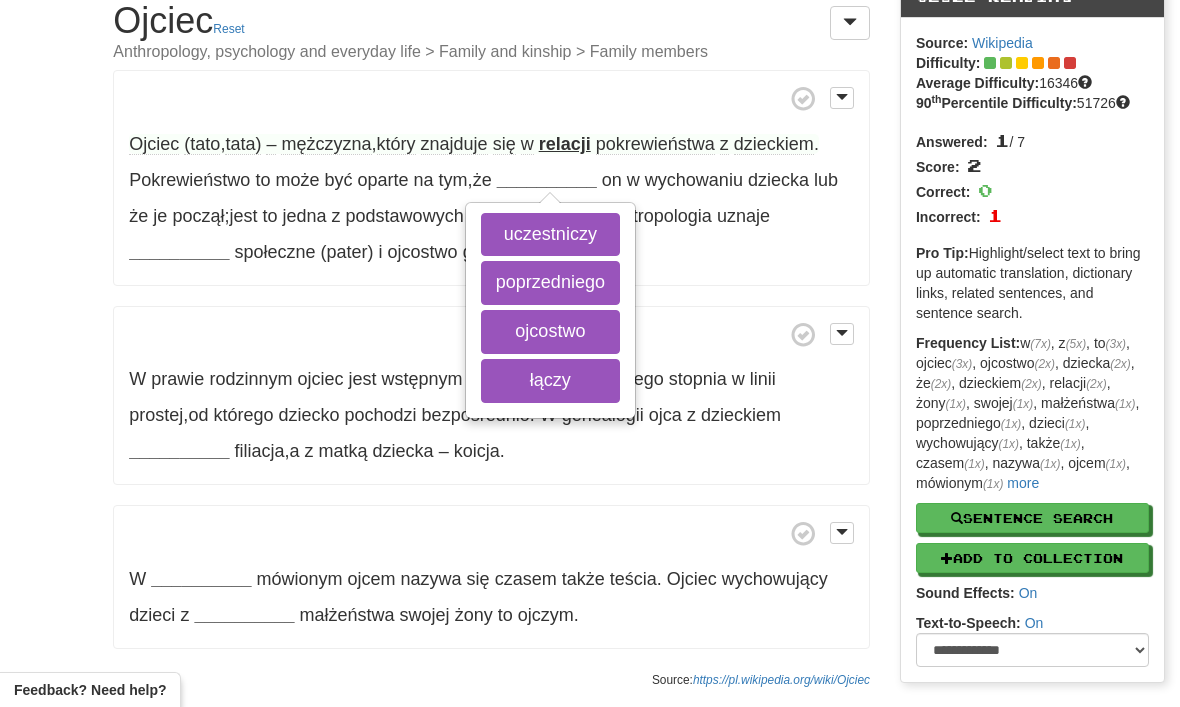 click on "łączy" at bounding box center (550, 381) 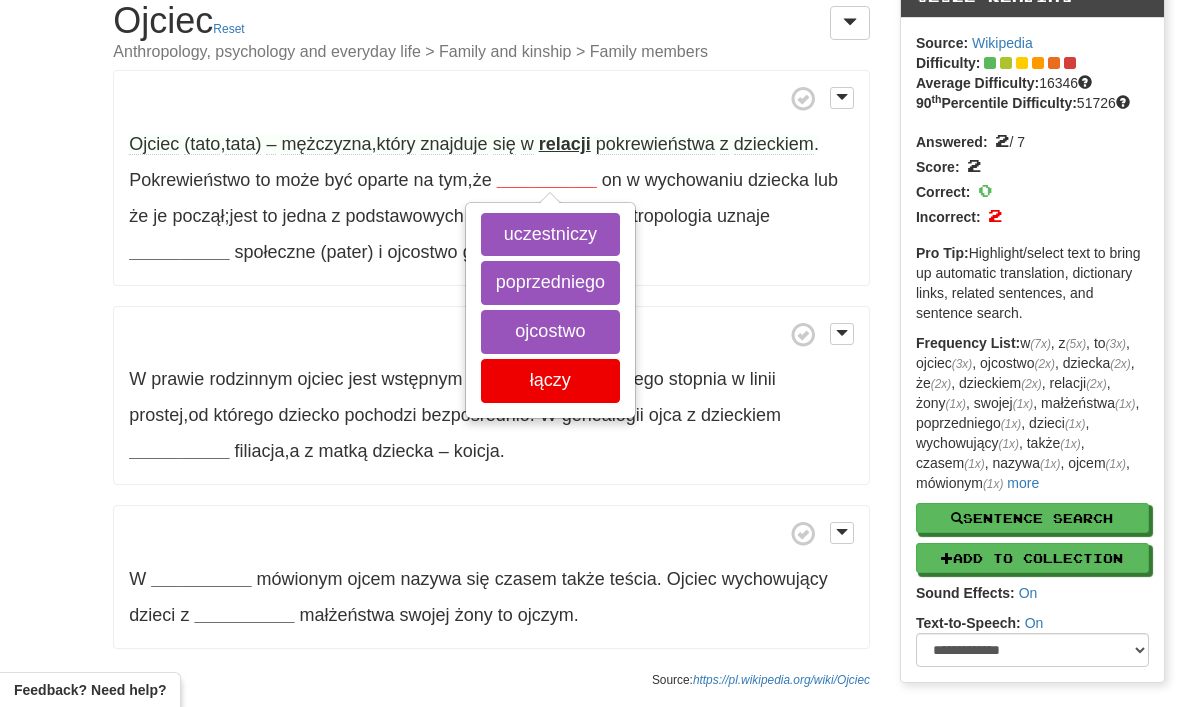 click on "uczestniczy" at bounding box center [550, 235] 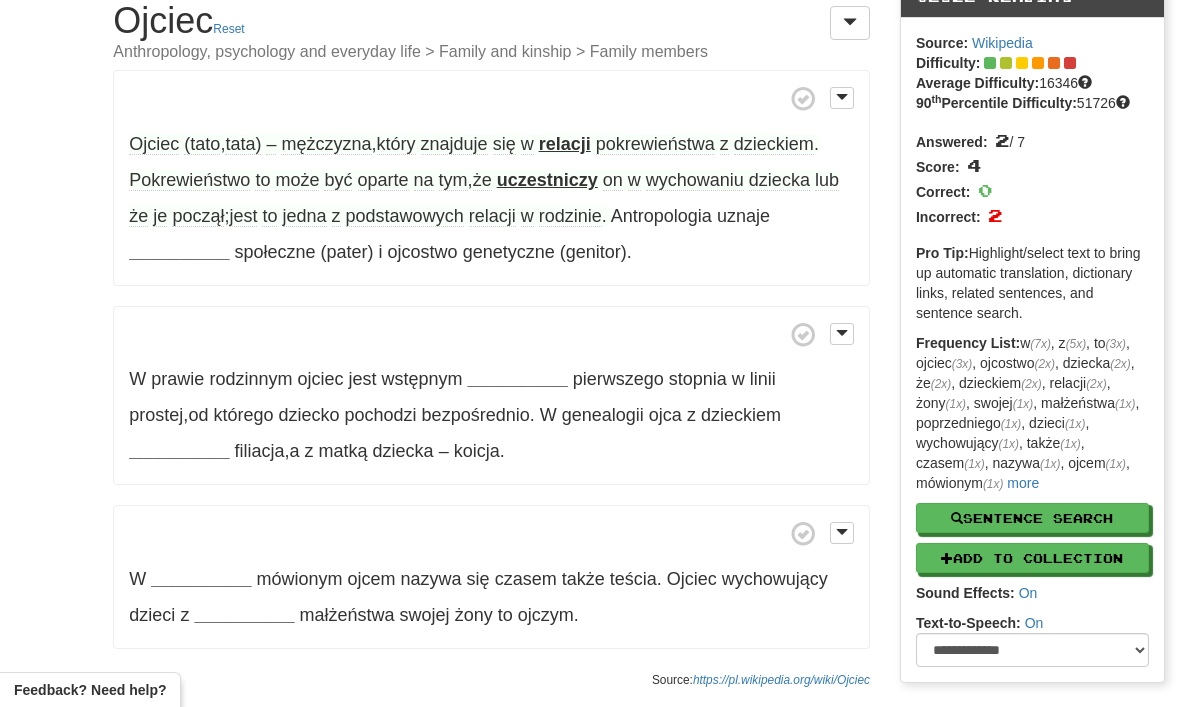 click on "__________" at bounding box center (179, 252) 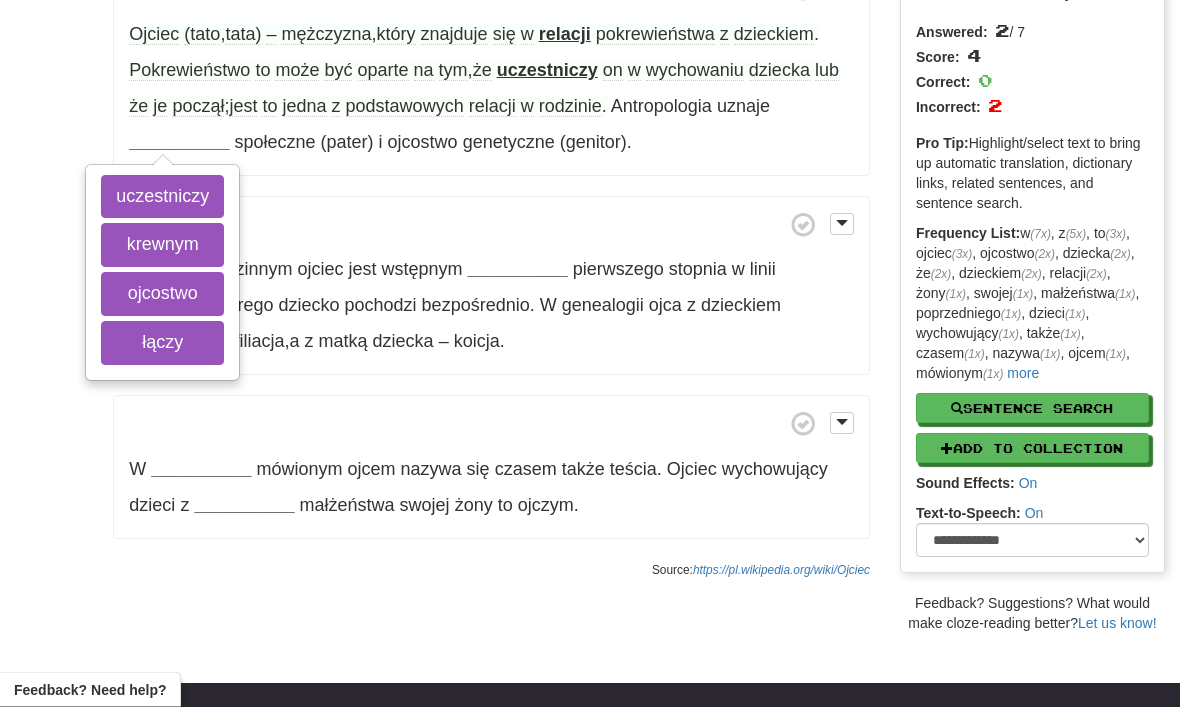 scroll, scrollTop: 209, scrollLeft: 0, axis: vertical 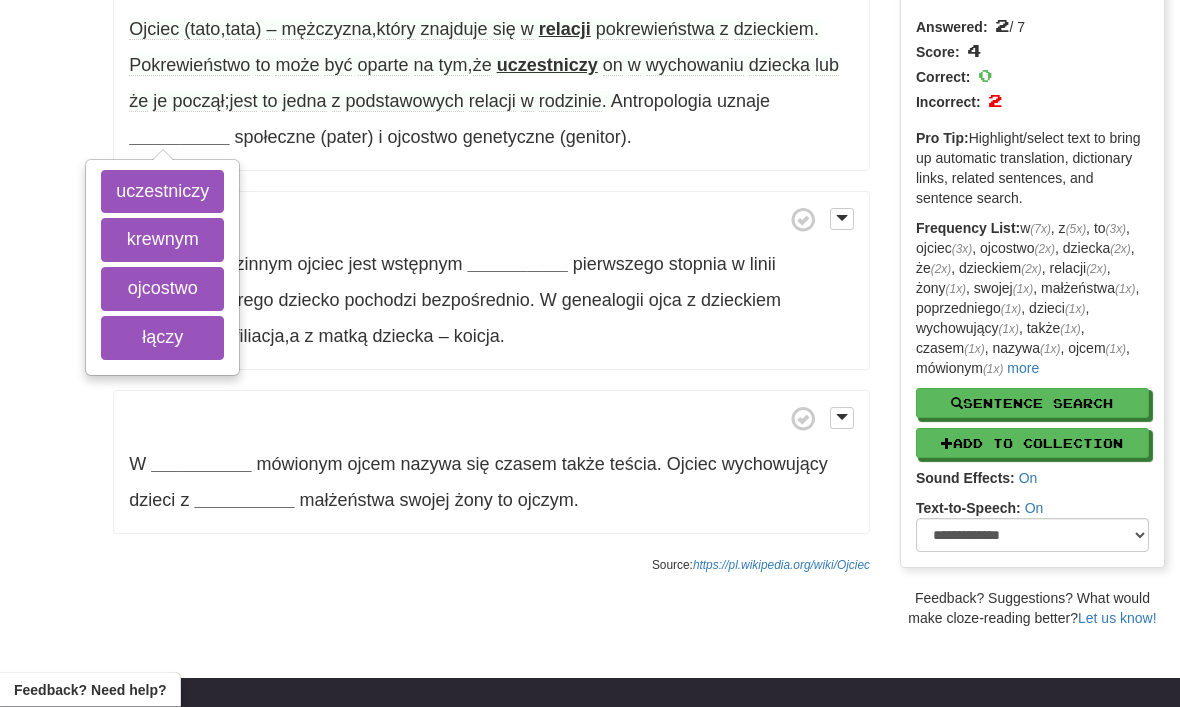 click on "ojcostwo" at bounding box center (162, 290) 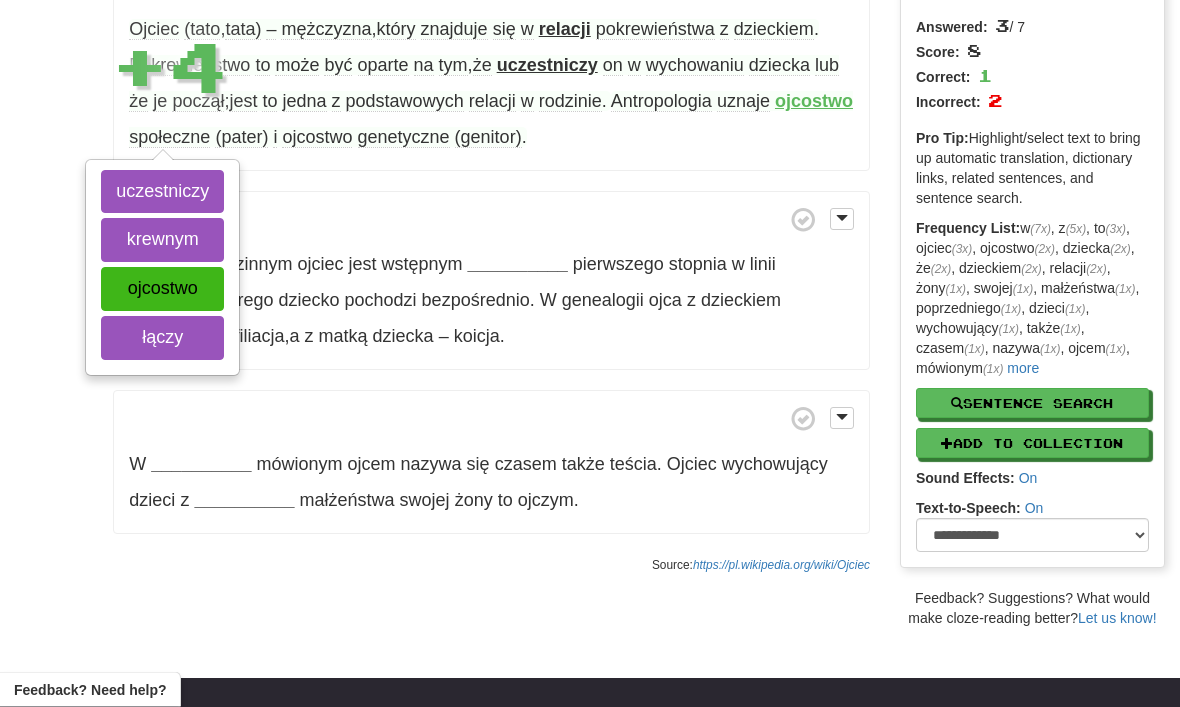 scroll, scrollTop: 210, scrollLeft: 0, axis: vertical 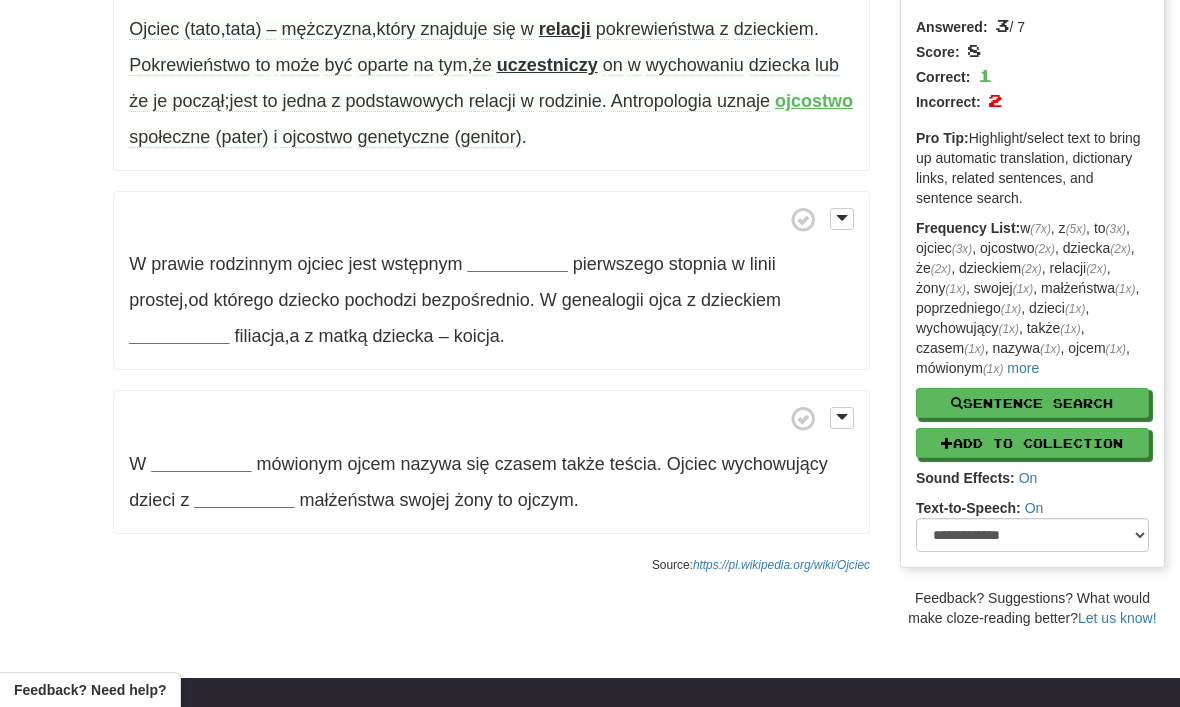 click on "__________" at bounding box center (518, 264) 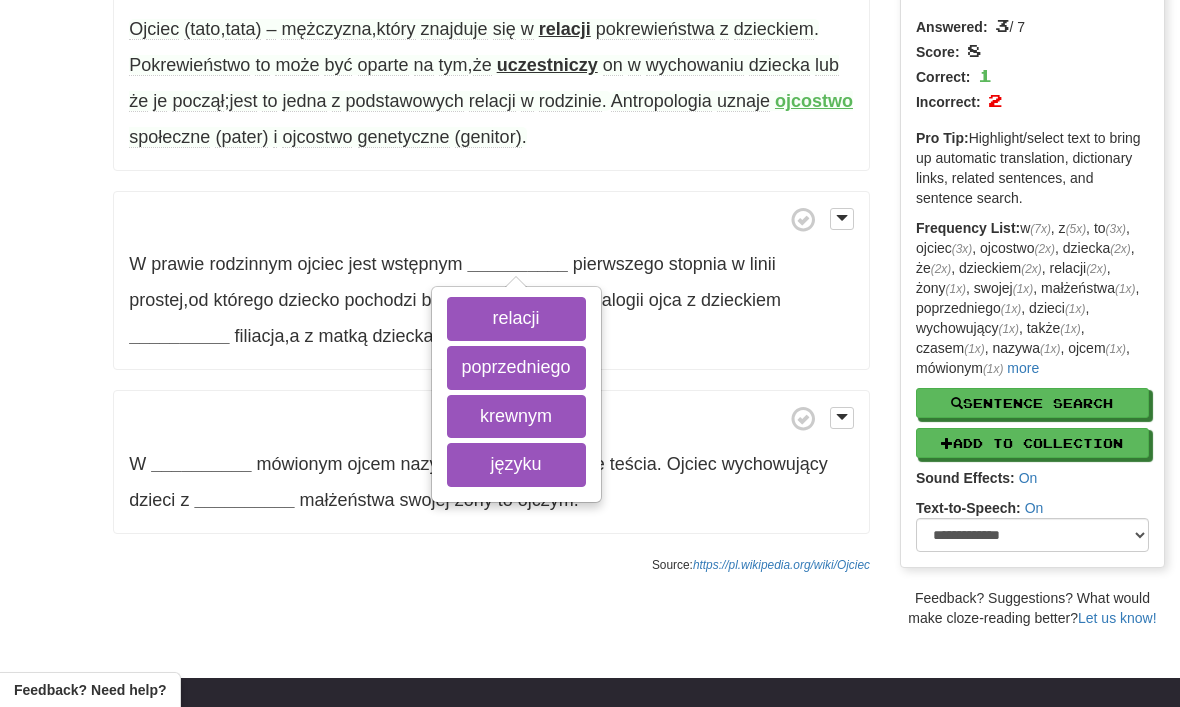 click on "/
Cloze-Reading
Ojciec
Reset
Anthropology, psychology and everyday life > Family and kinship  > Family members
Ojciec   (tato ,  tata)   –   mężczyzna ,  który   znajduje   się   w
relacji
pokrewieństwa   z   dzieckiem .
Pokrewieństwo   to   może   być   oparte   na   tym ,  że
uczestniczy
on   w   wychowaniu   dziecka   lub   że   je   począł ;  jest   to   jedna   z   podstawowych   relacji   w   rodzinie .
Antropologia   uznaje
ojcostwo
społeczne   (pater)   i   ojcostwo   genetyczne   (genitor) .
W   prawie   rodzinnym   ojciec   jest   wstępnym
__________ relacji poprzedniego krewnym języku
pierwszego   stopnia   w   linii   prostej ,  od   którego   dziecko   pochodzi   bezpośrednio .
W   genealogii   ojca   z   dzieckiem
__________" at bounding box center [590, 234] 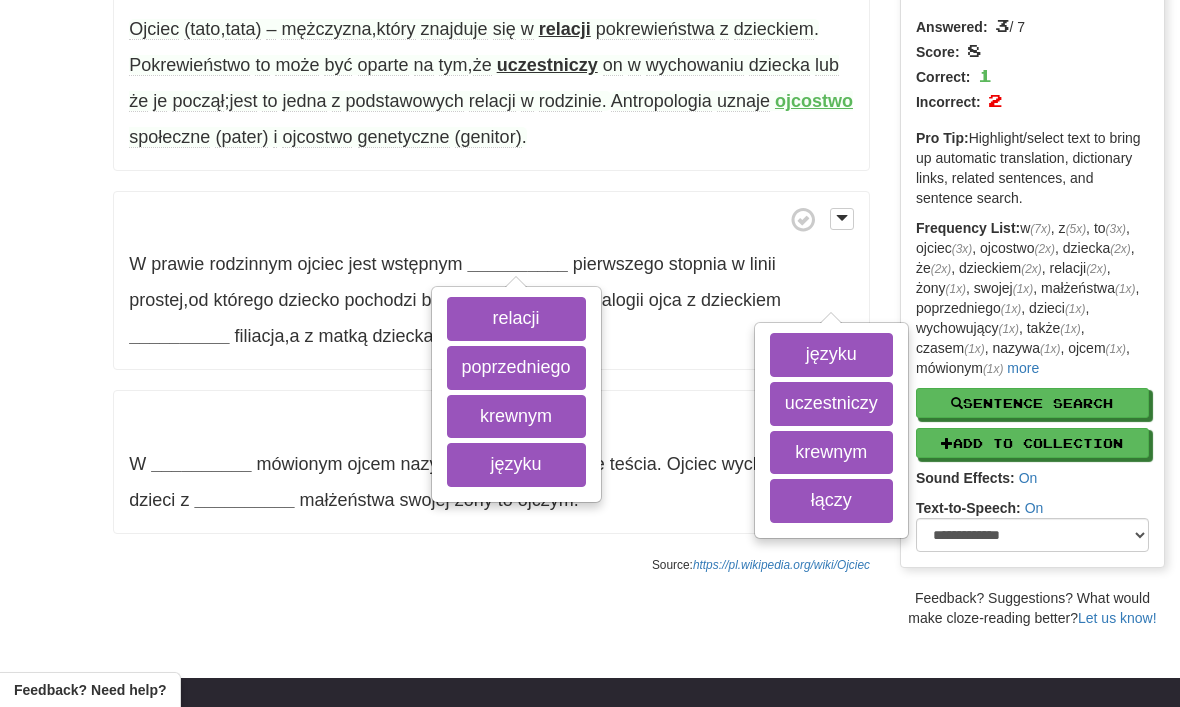 click on "W   prawie   rodzinnym   ojciec   jest   wstępnym
__________ relacji poprzedniego krewnym języku
pierwszego   stopnia   w   linii   prostej ,  od   którego   dziecko   pochodzi   bezpośrednio .
W   genealogii   ojca   z   dzieckiem
__________ języku uczestniczy krewnym łączy
filiacja ,  a   z   matką   dziecka   –   koicja ." at bounding box center (491, 281) 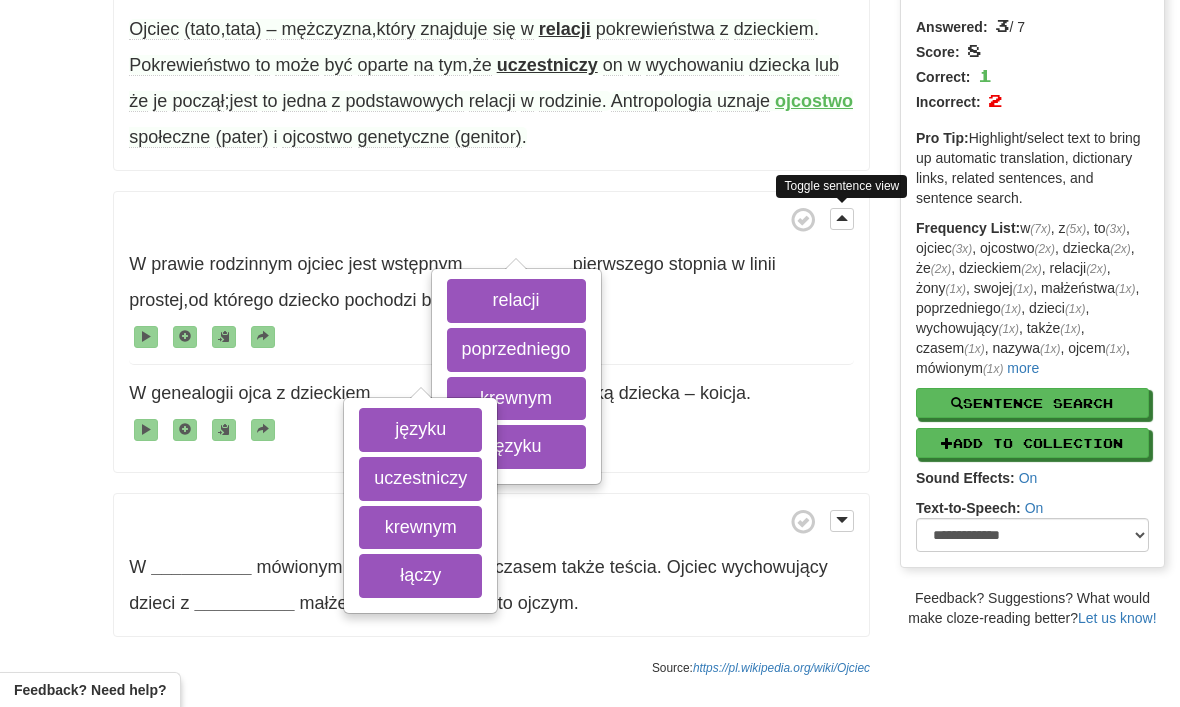 click at bounding box center (842, 219) 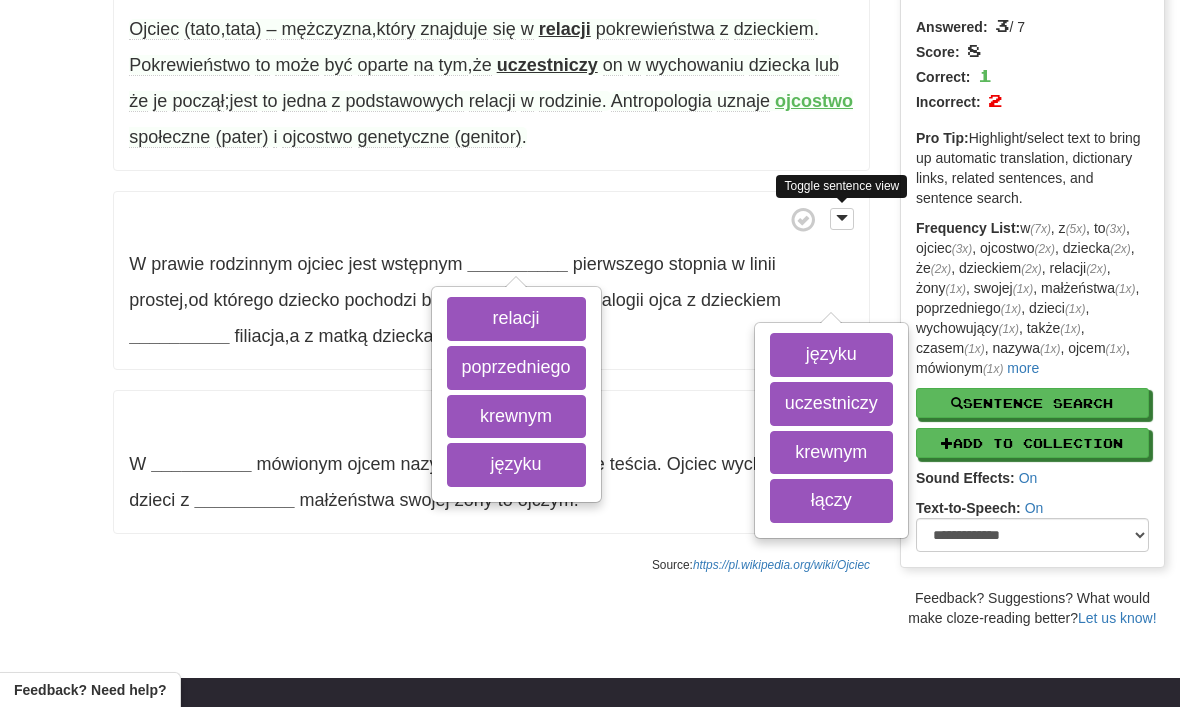 click on "krewnym" at bounding box center (516, 417) 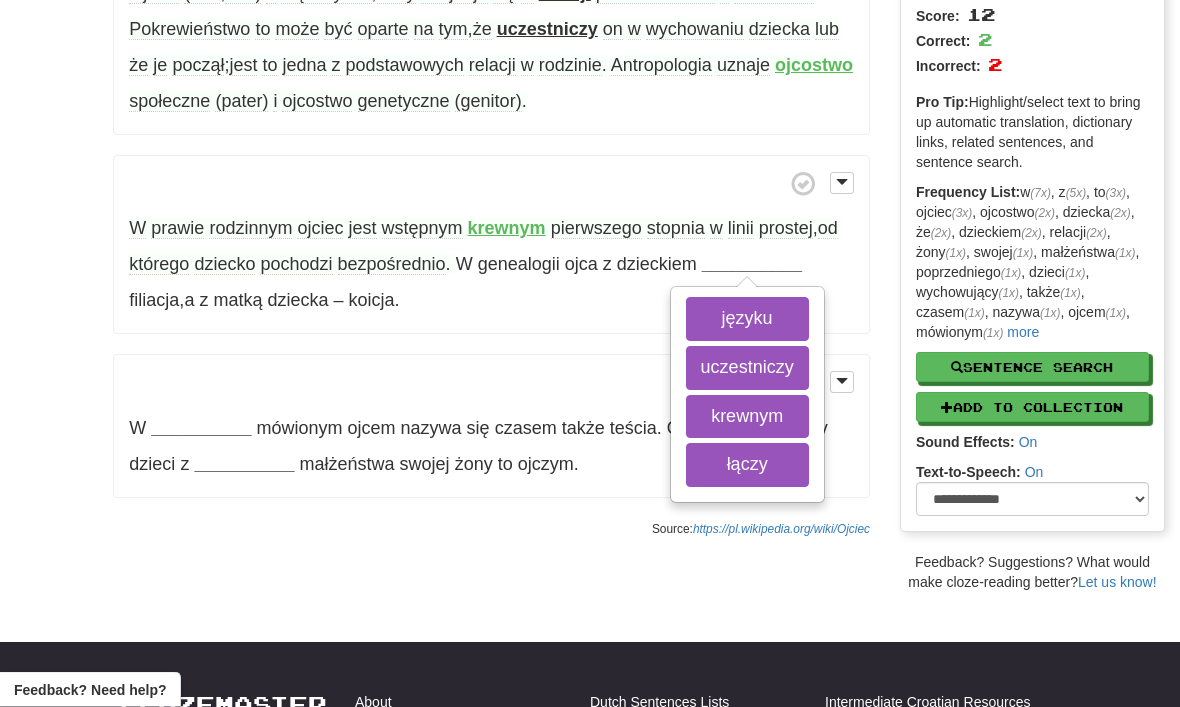 scroll, scrollTop: 246, scrollLeft: 0, axis: vertical 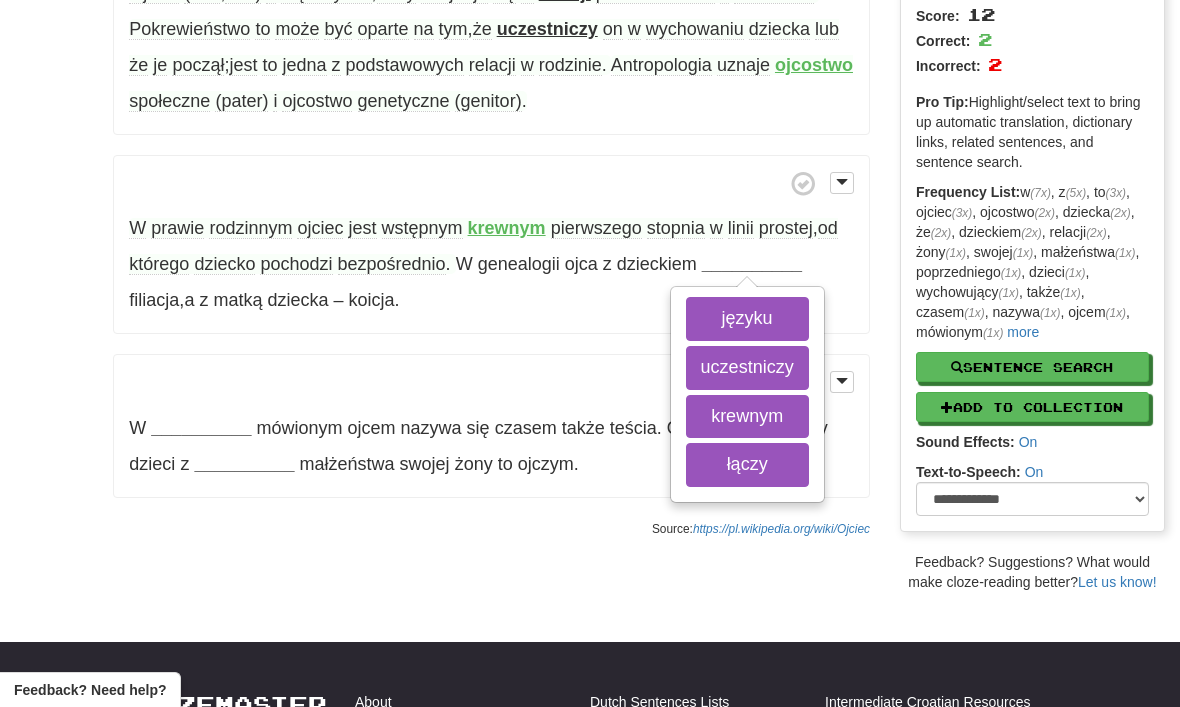 click on "uczestniczy" at bounding box center [747, 368] 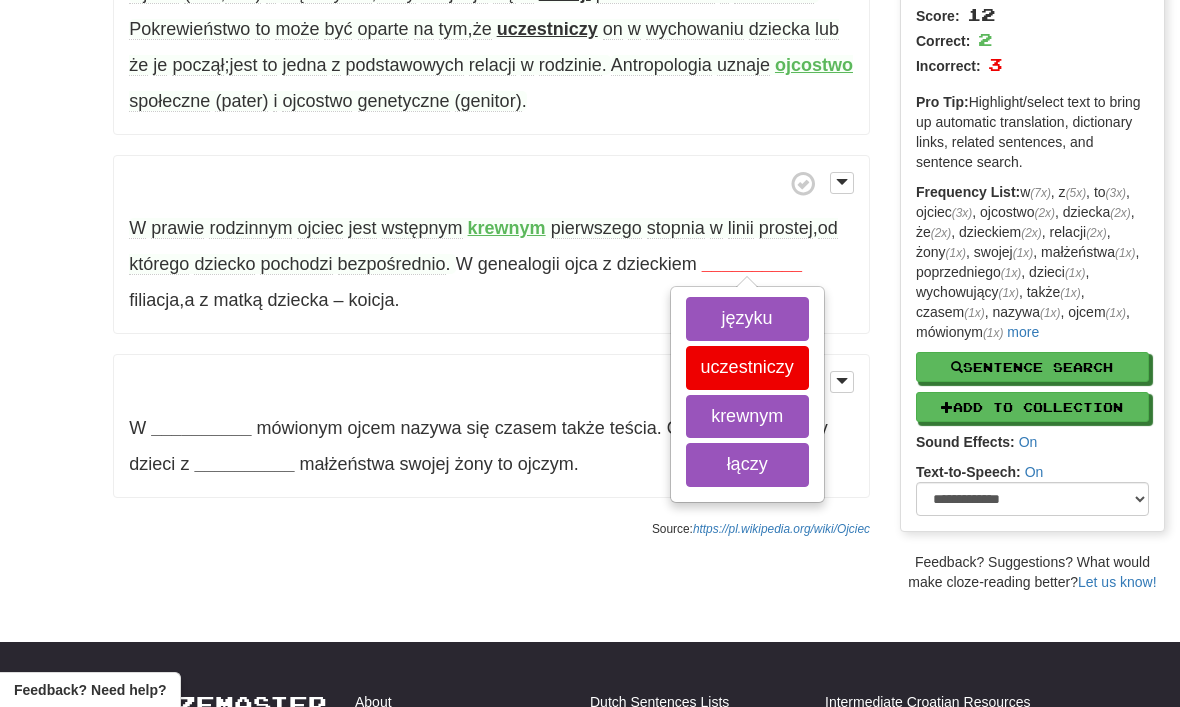 click on "łączy" at bounding box center [747, 465] 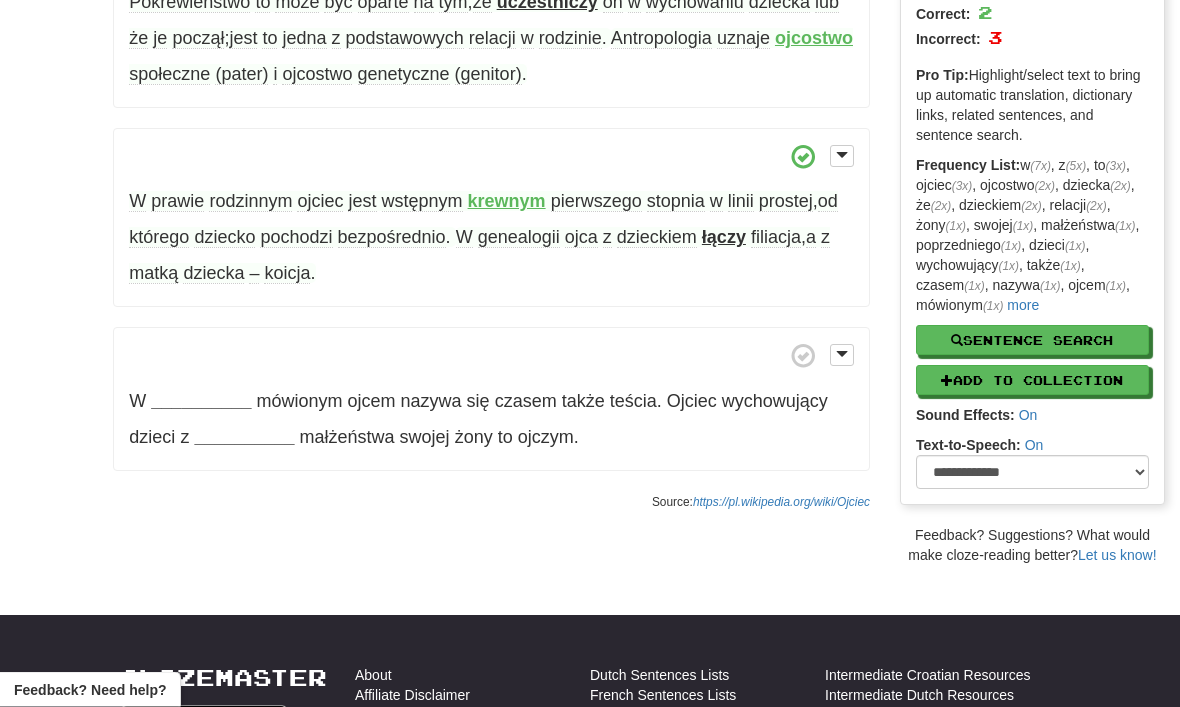 scroll, scrollTop: 273, scrollLeft: 0, axis: vertical 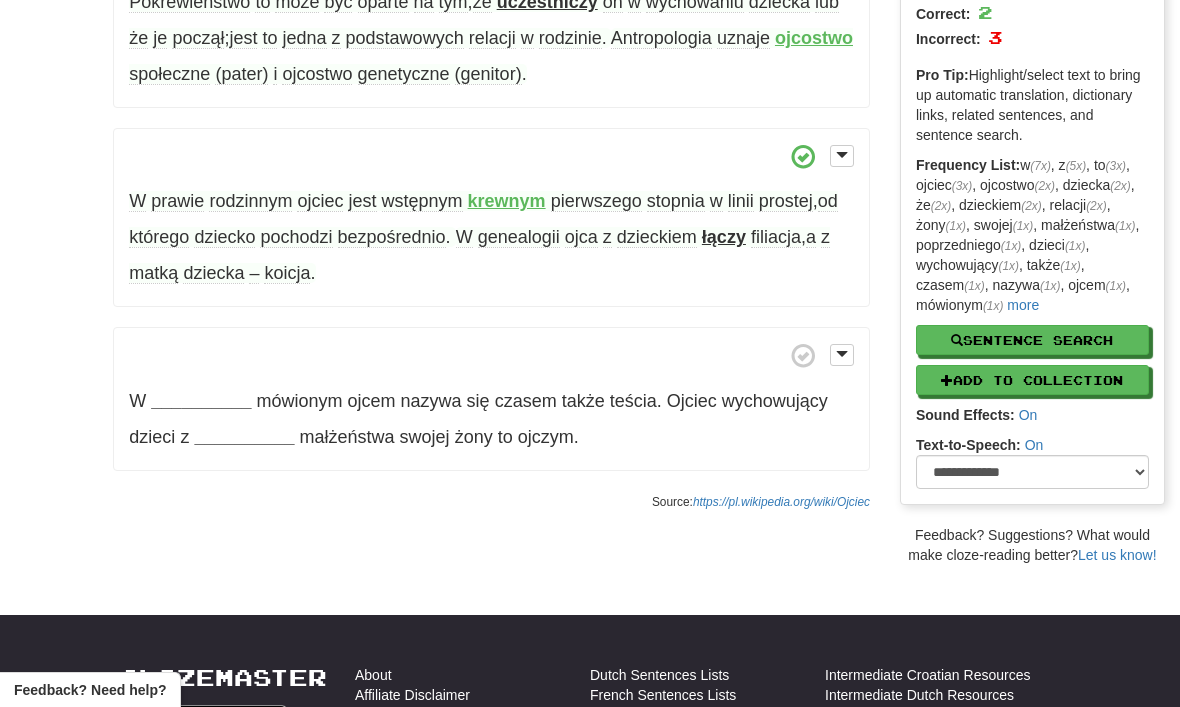 click on "__________" at bounding box center [201, 401] 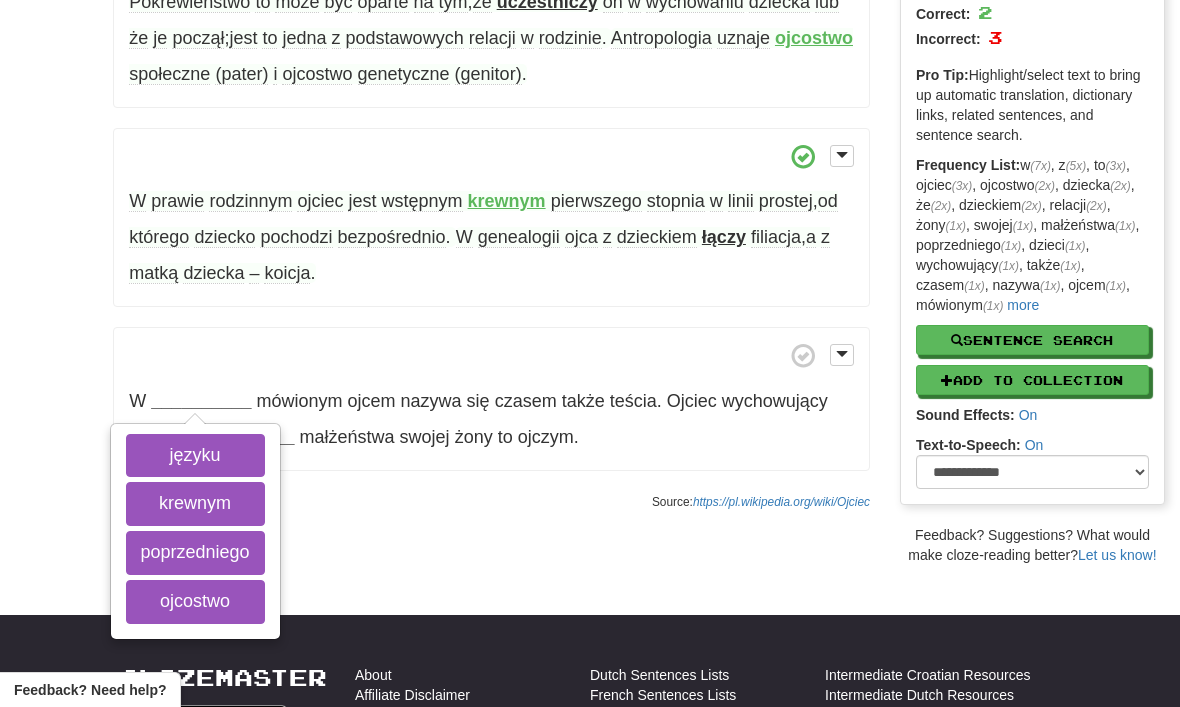click on "języku" at bounding box center (195, 456) 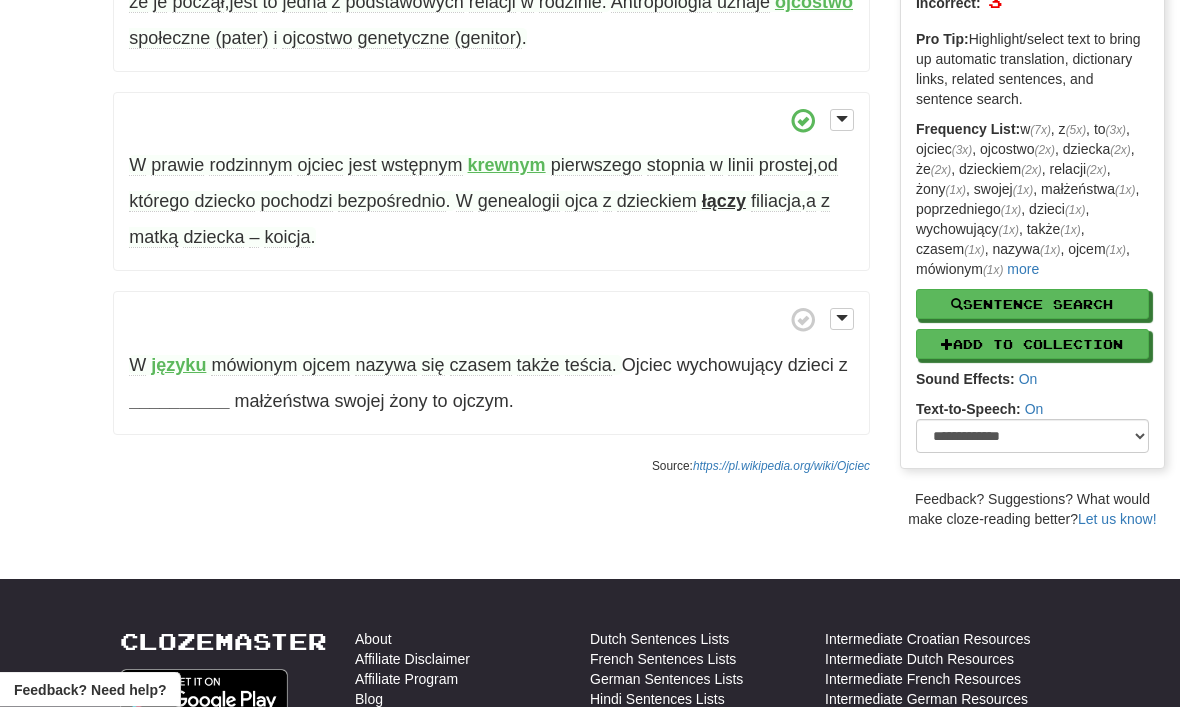 scroll, scrollTop: 309, scrollLeft: 0, axis: vertical 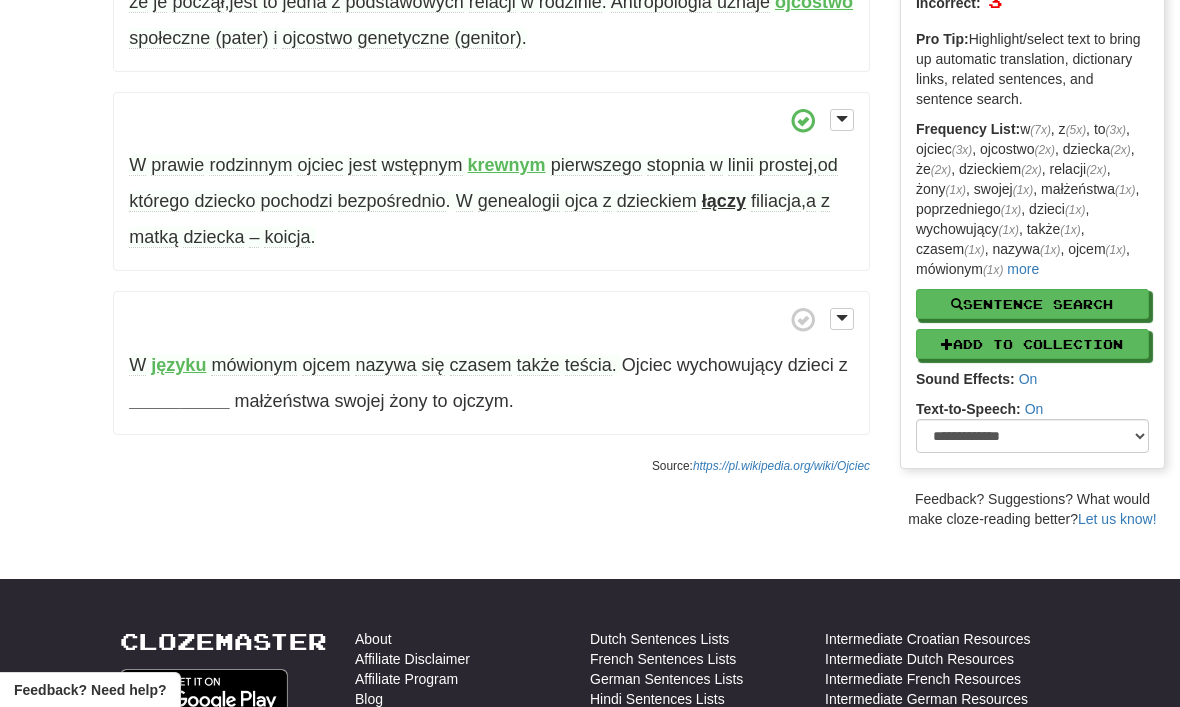 click on "__________" at bounding box center [179, 401] 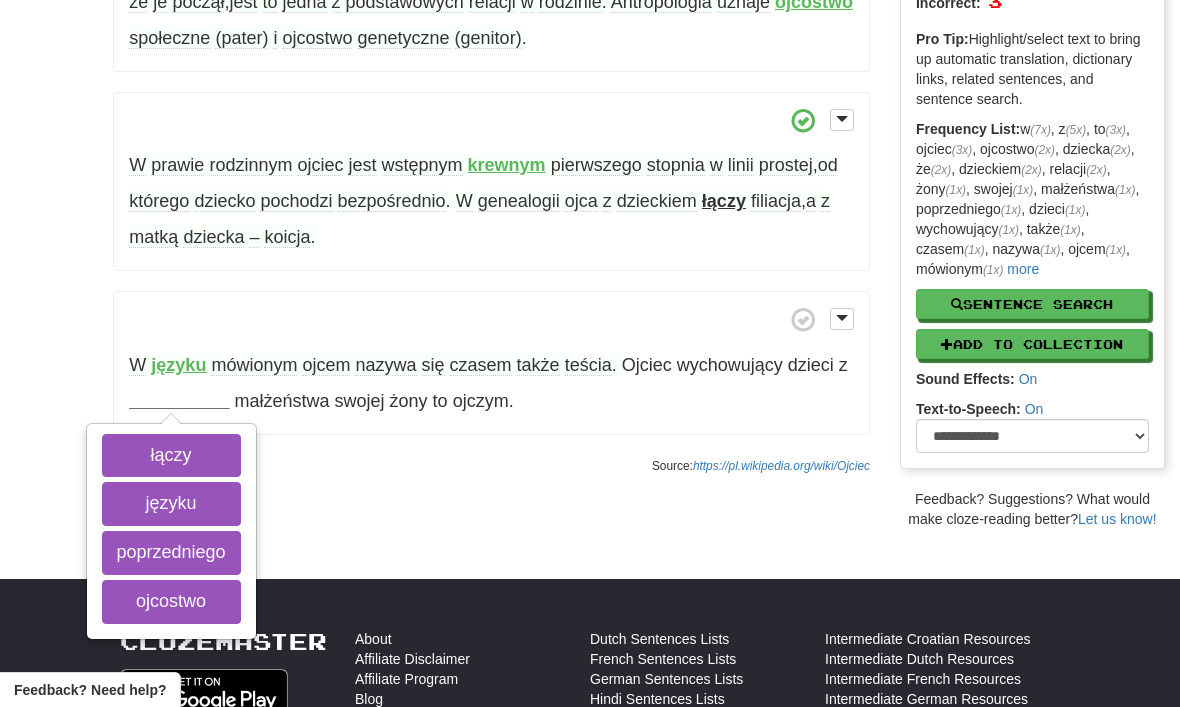 click on "poprzedniego" at bounding box center (171, 553) 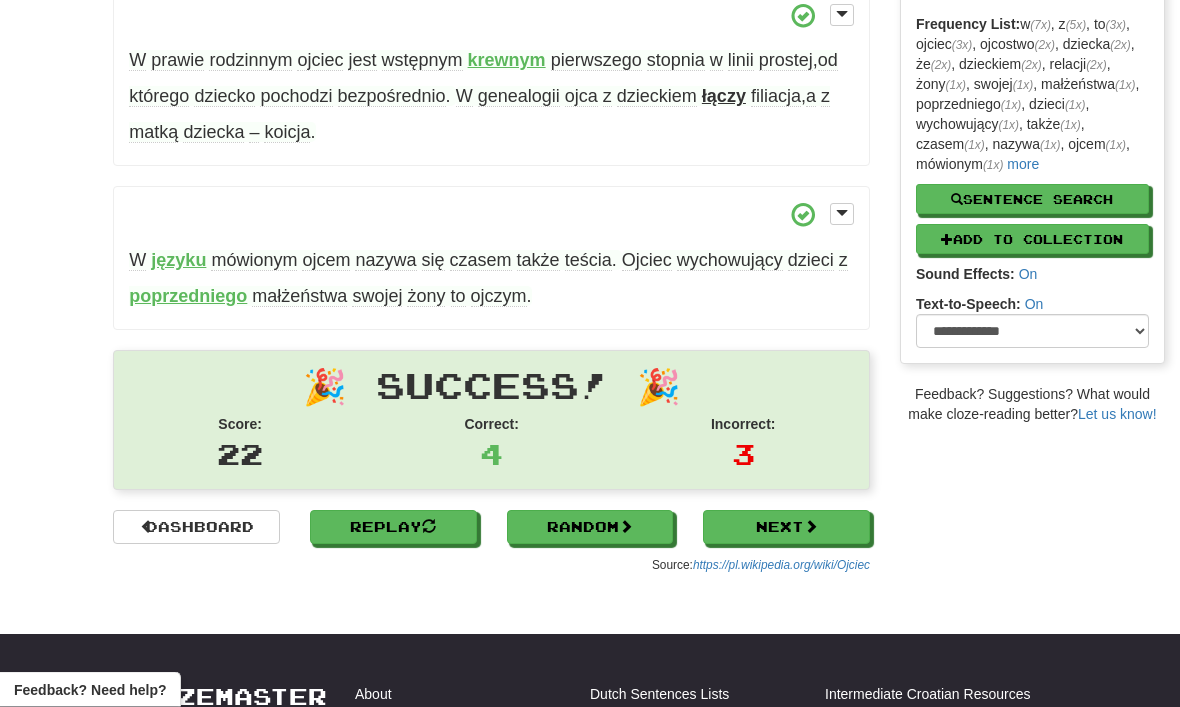 scroll, scrollTop: 414, scrollLeft: 0, axis: vertical 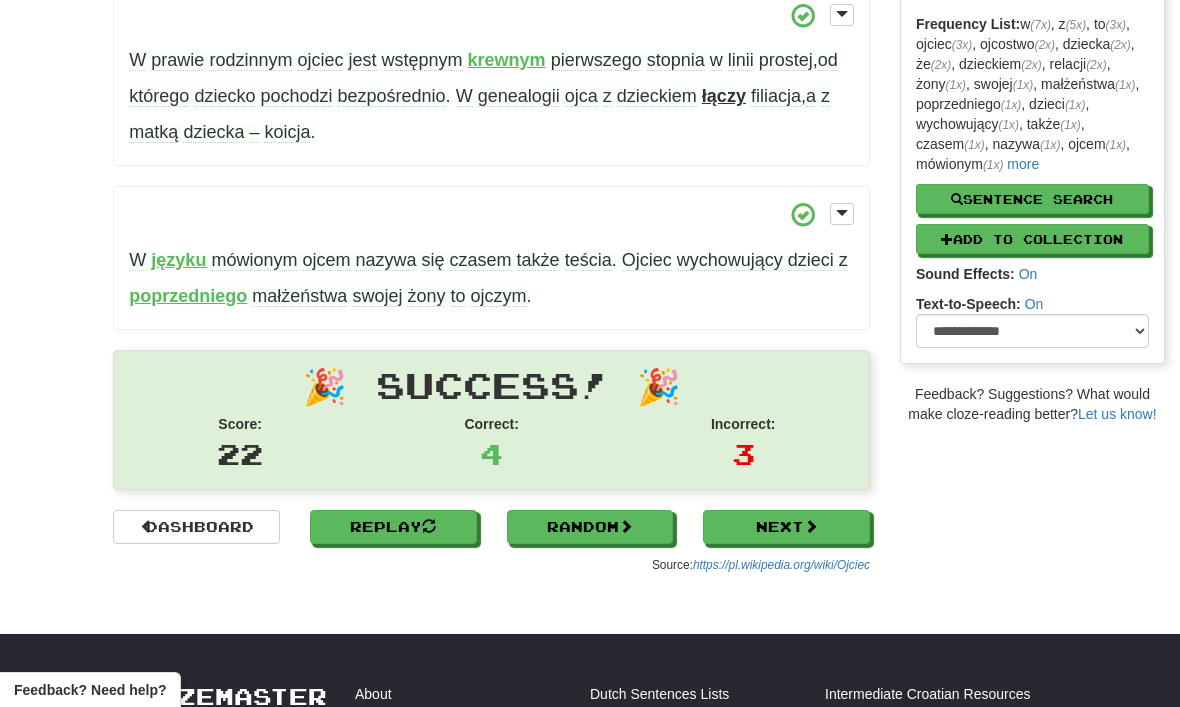 click on "Dashboard" at bounding box center [196, 527] 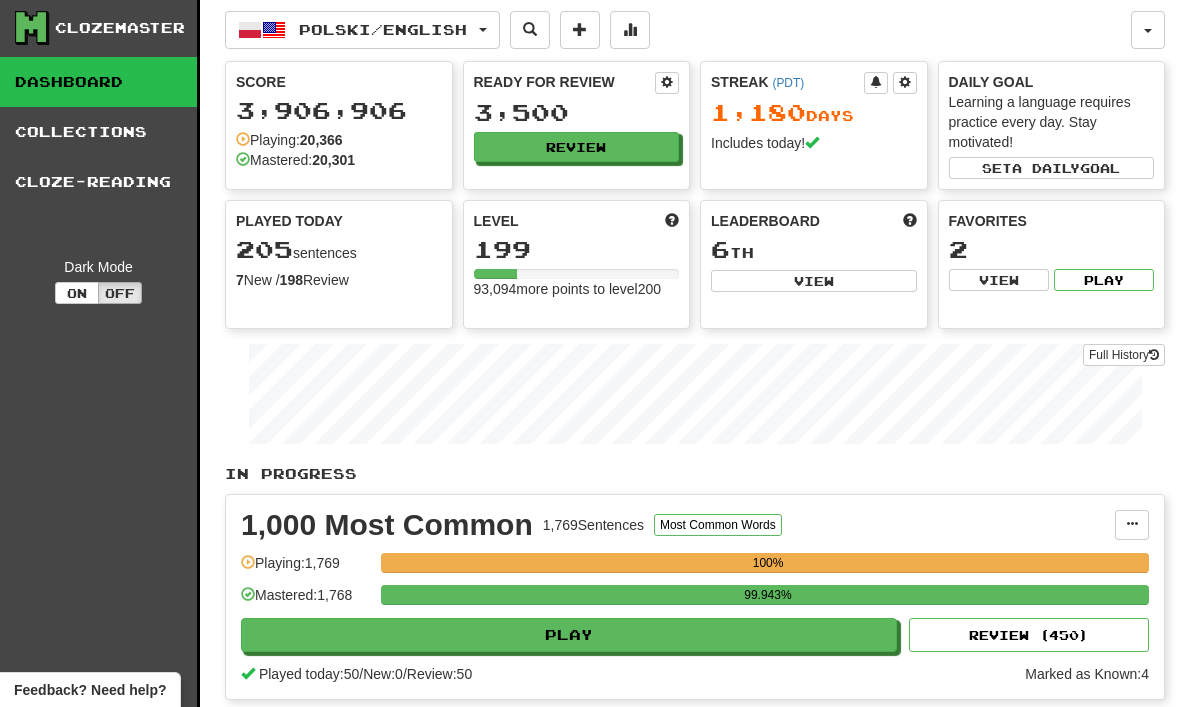 scroll, scrollTop: 0, scrollLeft: 0, axis: both 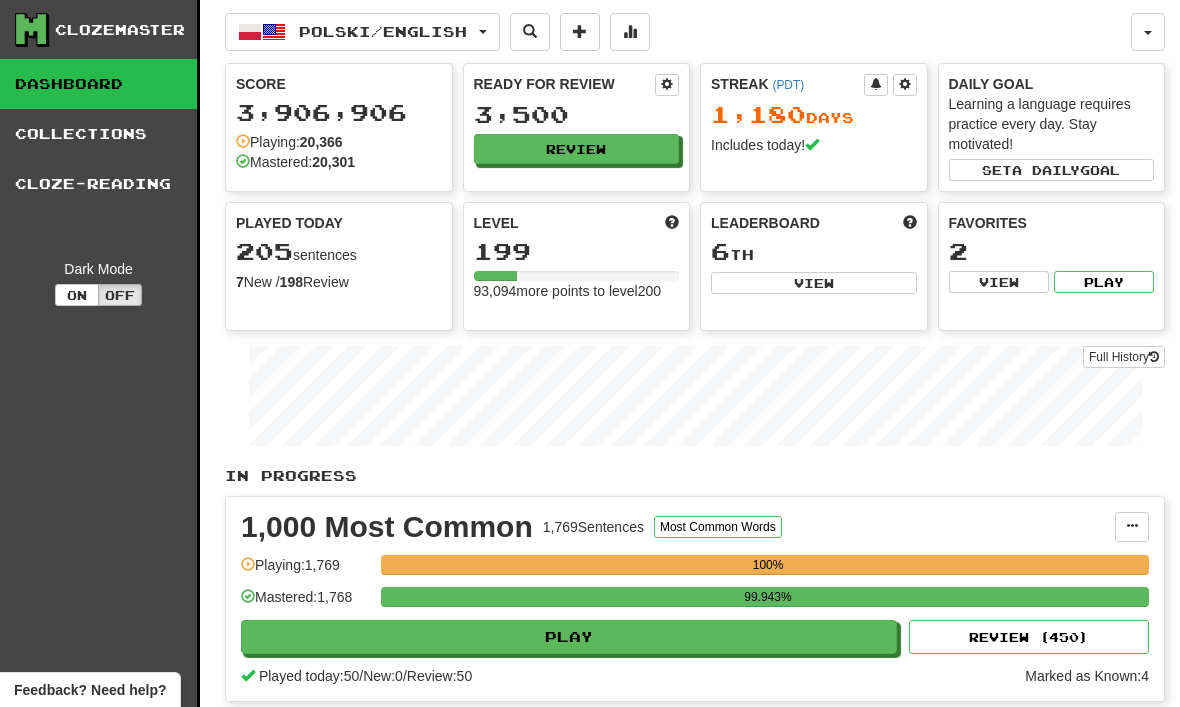 click on "Cloze-Reading" at bounding box center [98, 184] 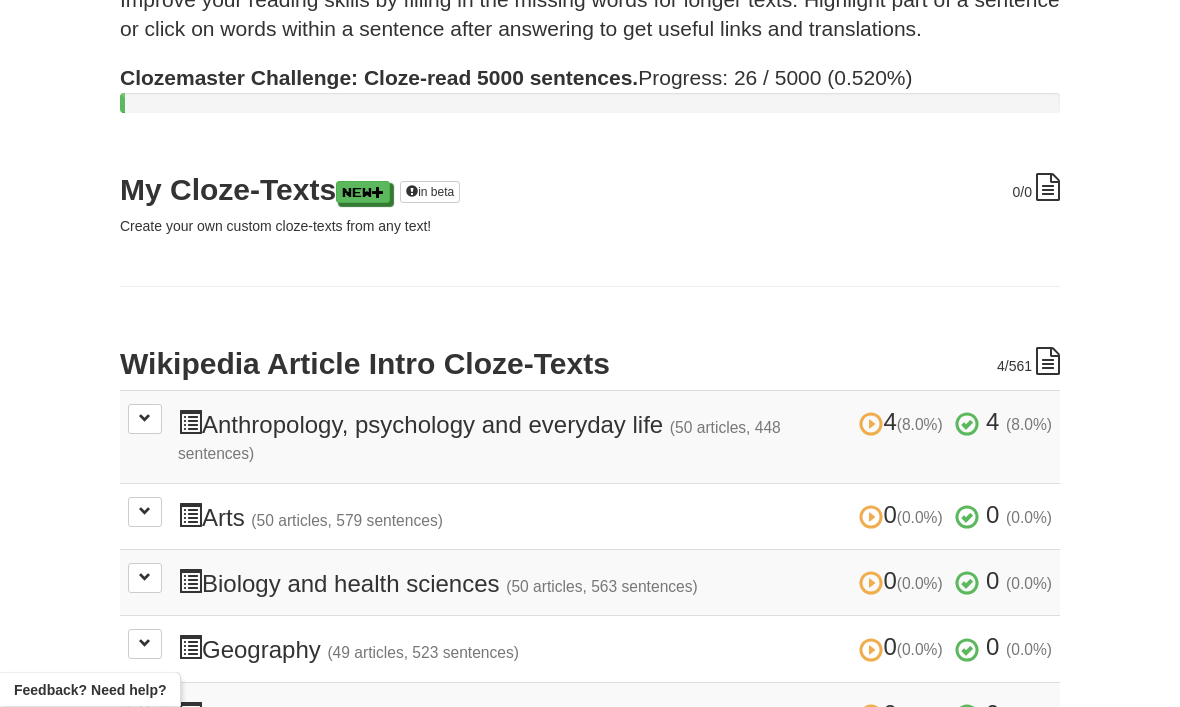 scroll, scrollTop: 136, scrollLeft: 0, axis: vertical 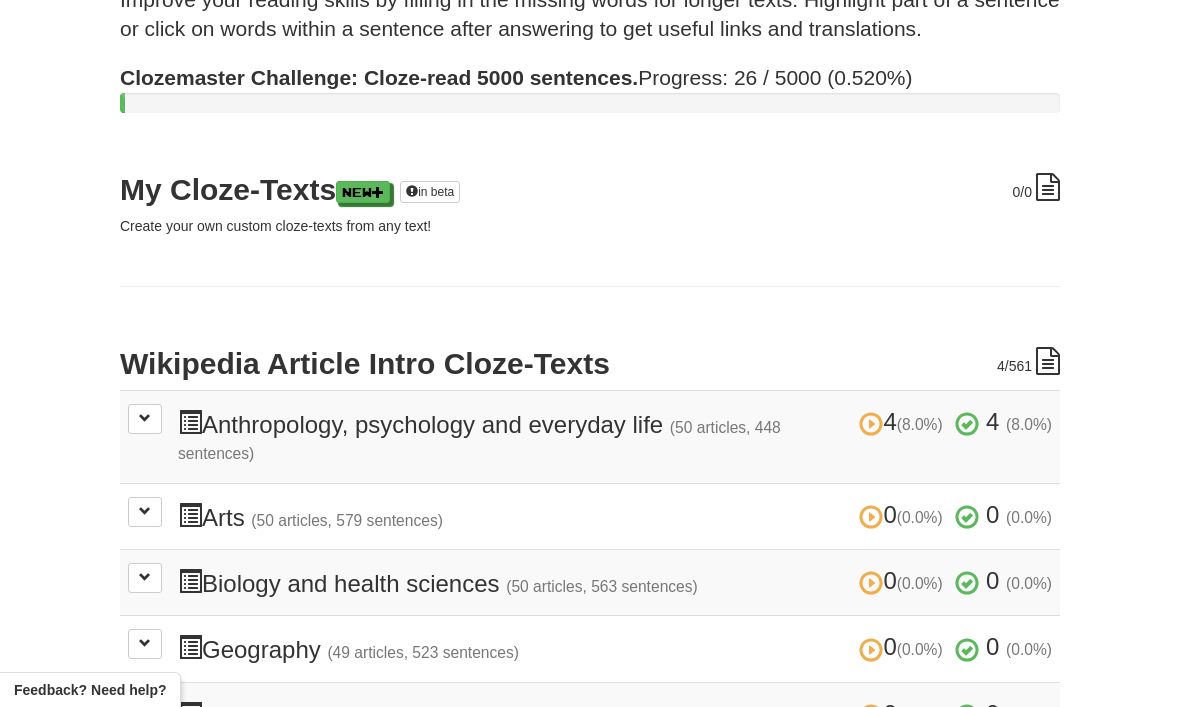 click at bounding box center (145, 512) 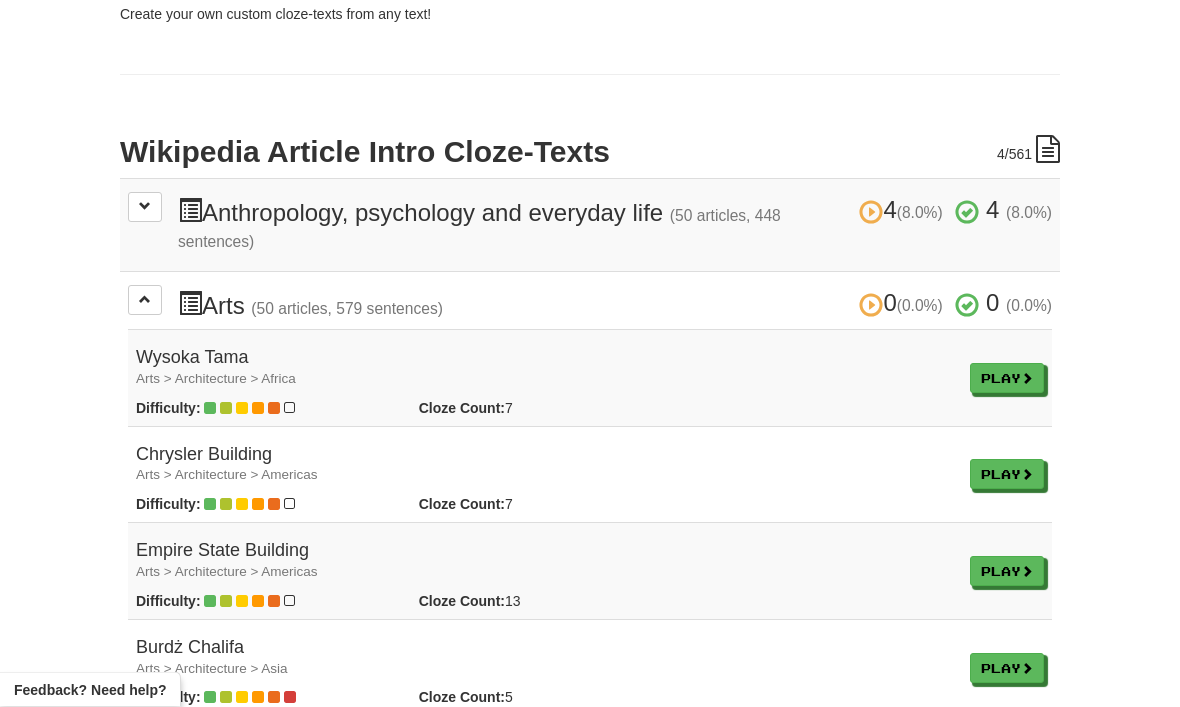 click at bounding box center [145, 301] 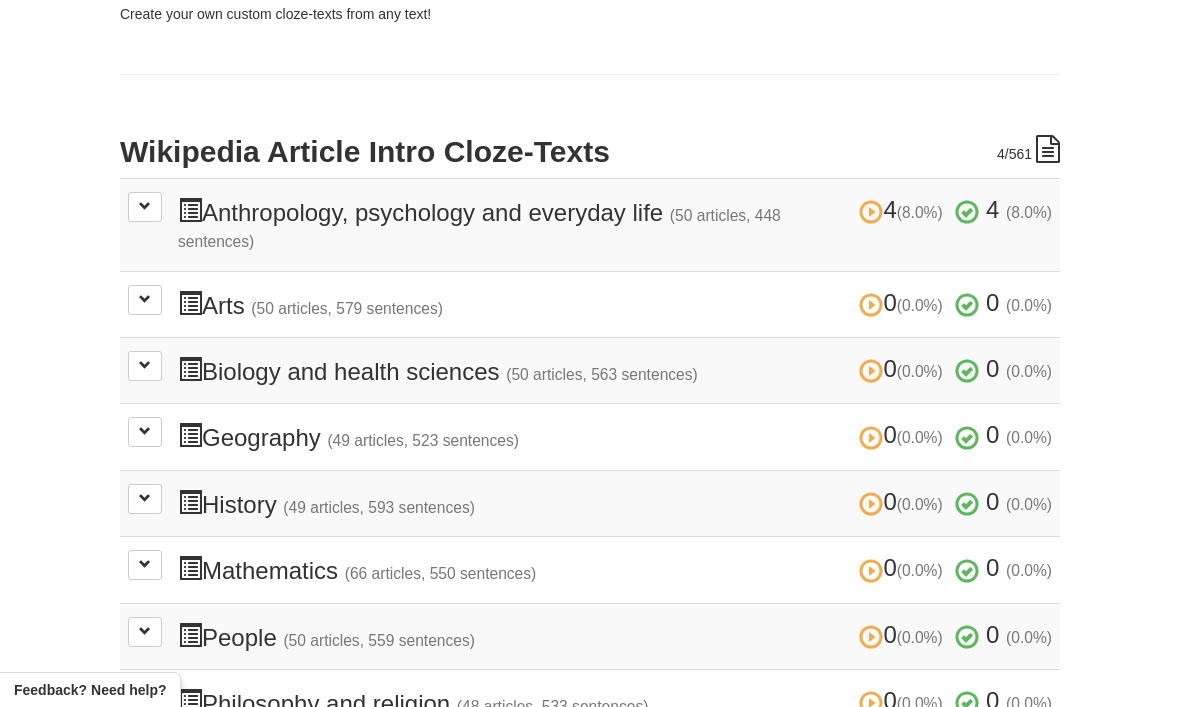 click at bounding box center [145, 365] 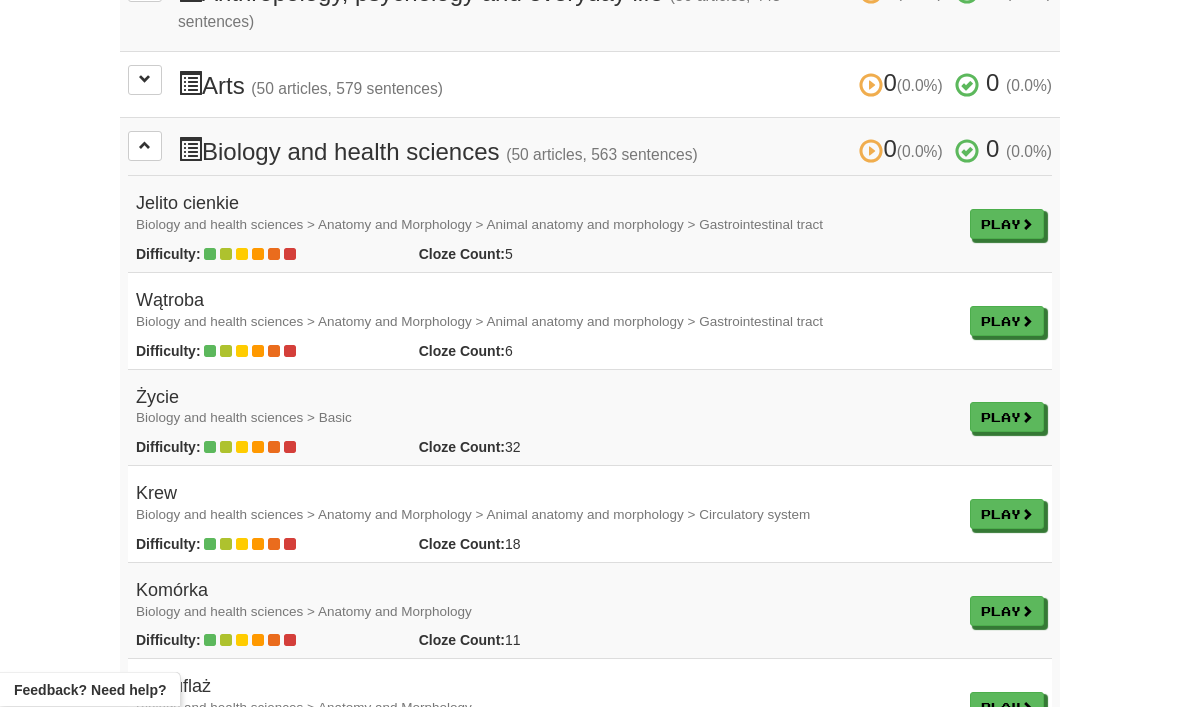 scroll, scrollTop: 565, scrollLeft: 0, axis: vertical 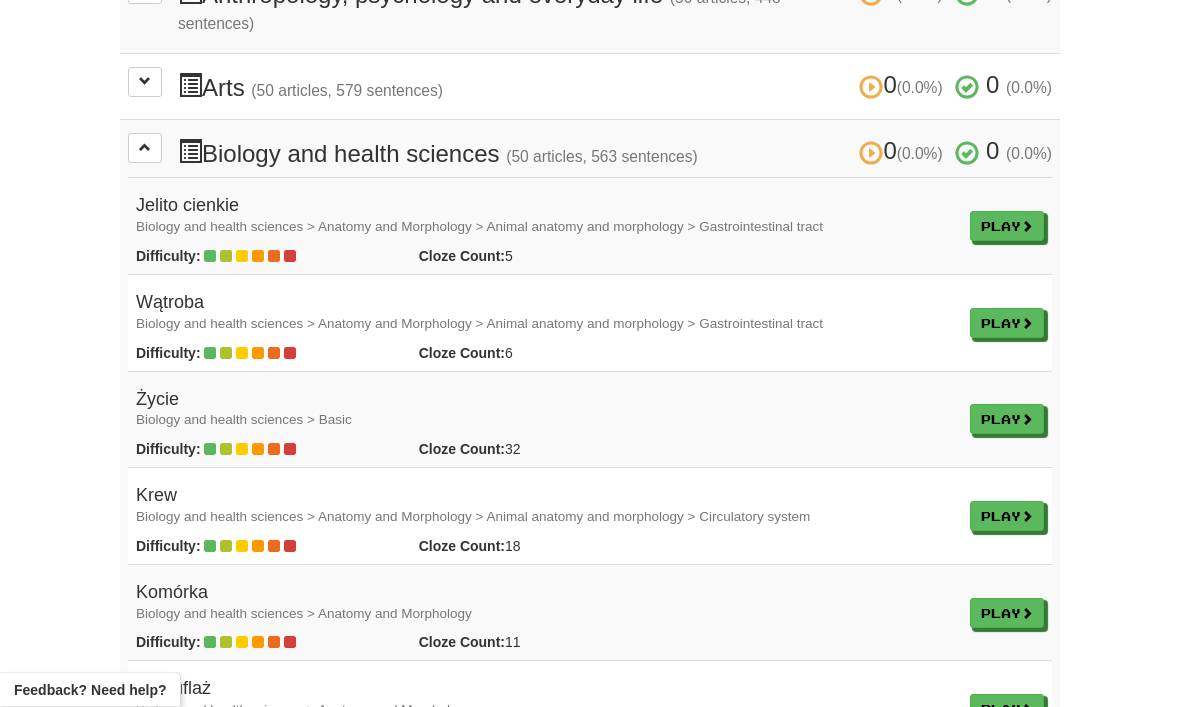 click at bounding box center (145, 149) 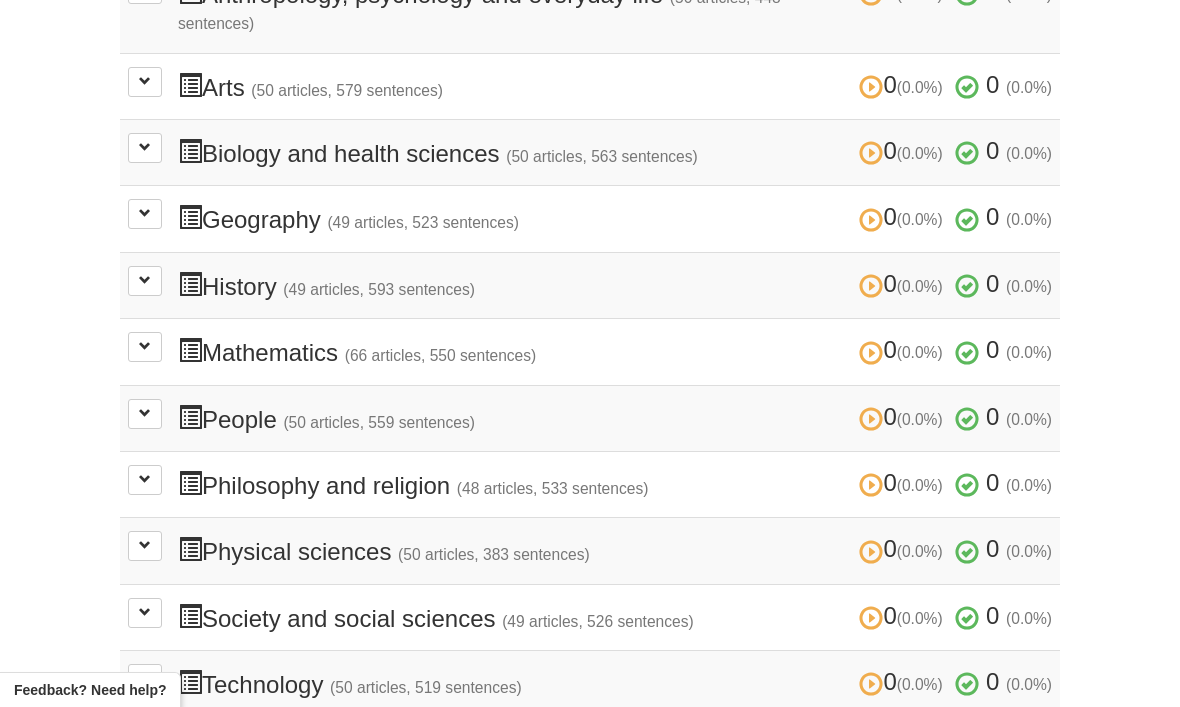 click at bounding box center (145, 214) 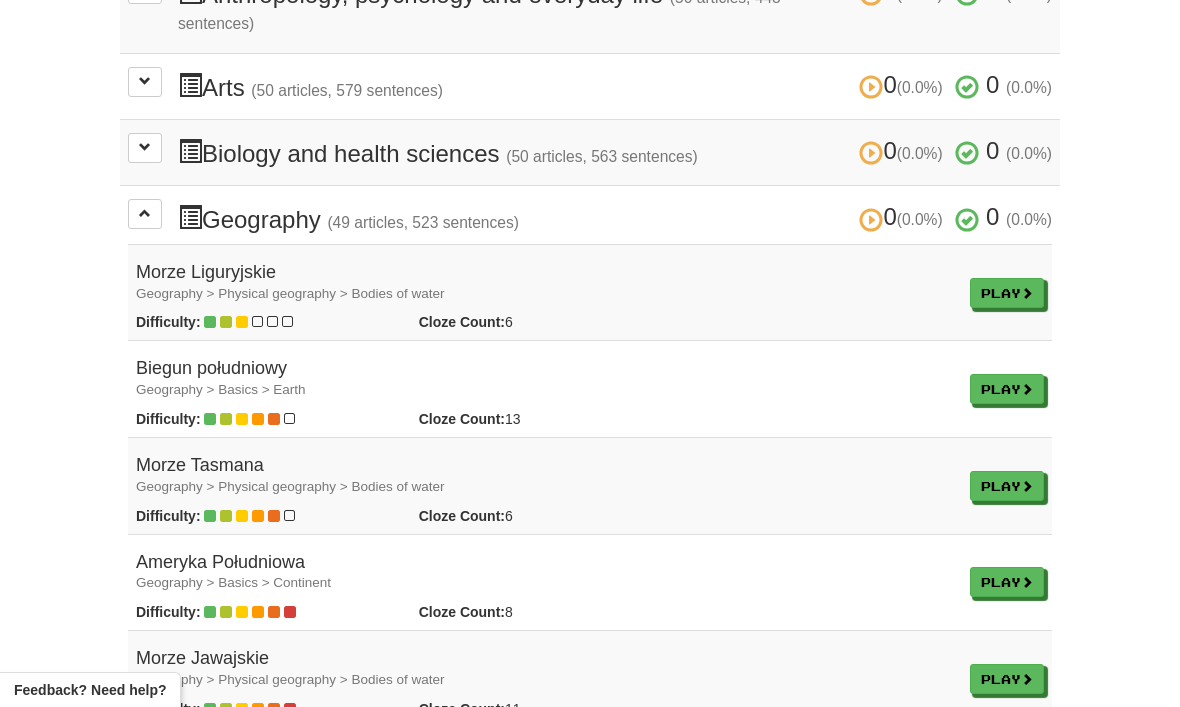 click on "Dashboard
Clozemaster
yurit
/
Toggle Dropdown
Dashboard
Leaderboard
Activity Feed
Notifications
Profile
Discussions
English
/
Polski
Streak:
344
Review:
0
Points Today: 32
English
/
日本語
Streak:
344
Review:
0
Points Today: 3124
Polski
/
English
Streak:
1180
Review:
3,500
Points Today: 5950
Languages
Account
Logout
yurit
/
Toggle Dropdown
Dashboard
Leaderboard
Activity Feed
Notifications
Profile
Discussions
English
/
Polski
Streak:
344
Review:
0
Points Today: 32
English
/
日本語
Streak:
344
Review:
0
Points Today: 3124" at bounding box center [590, 2462] 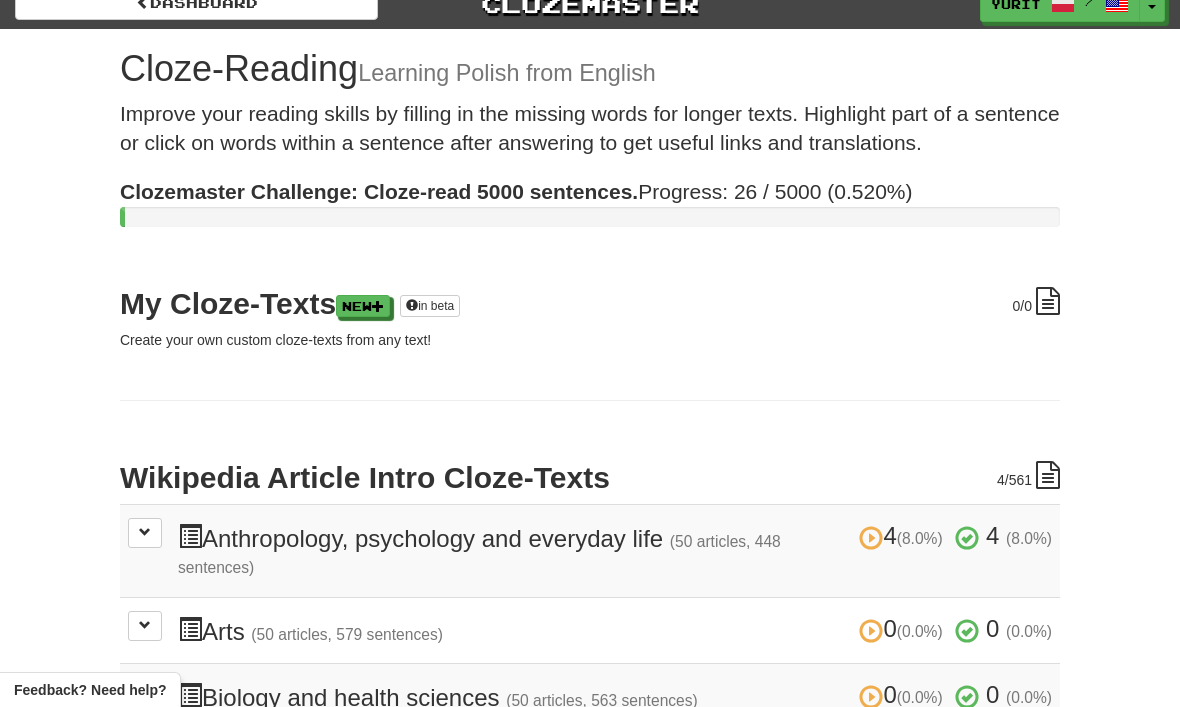 scroll, scrollTop: 0, scrollLeft: 0, axis: both 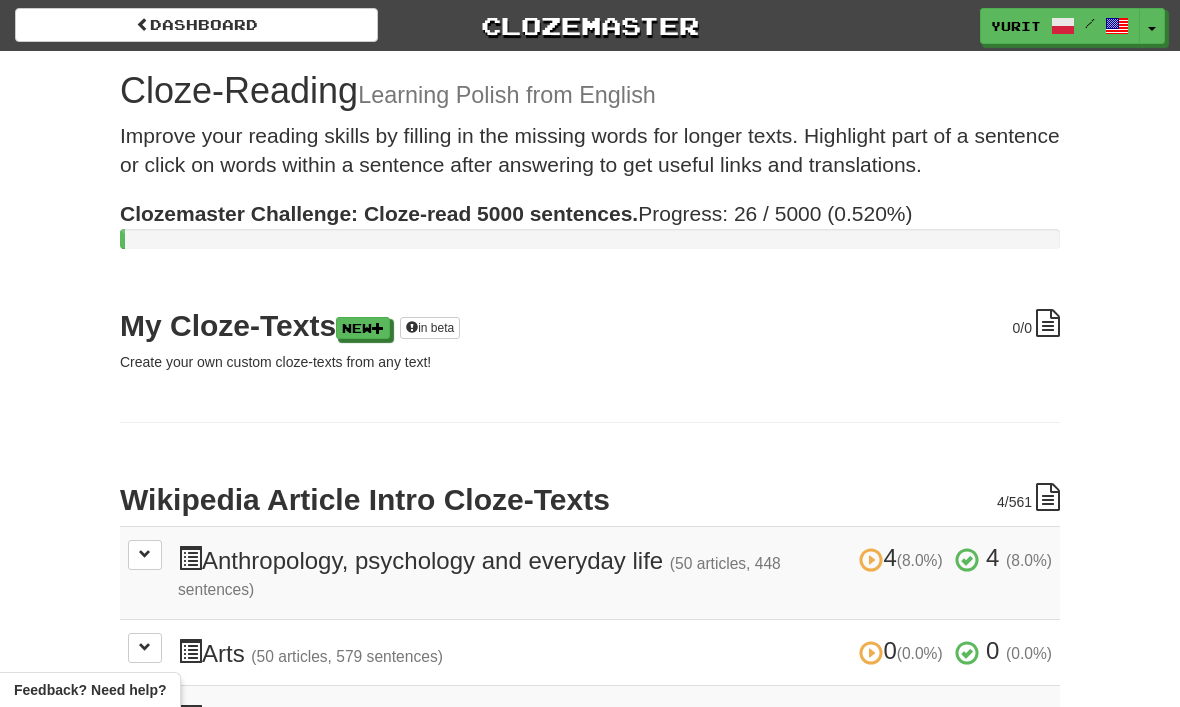 click on "Dashboard" at bounding box center (196, 25) 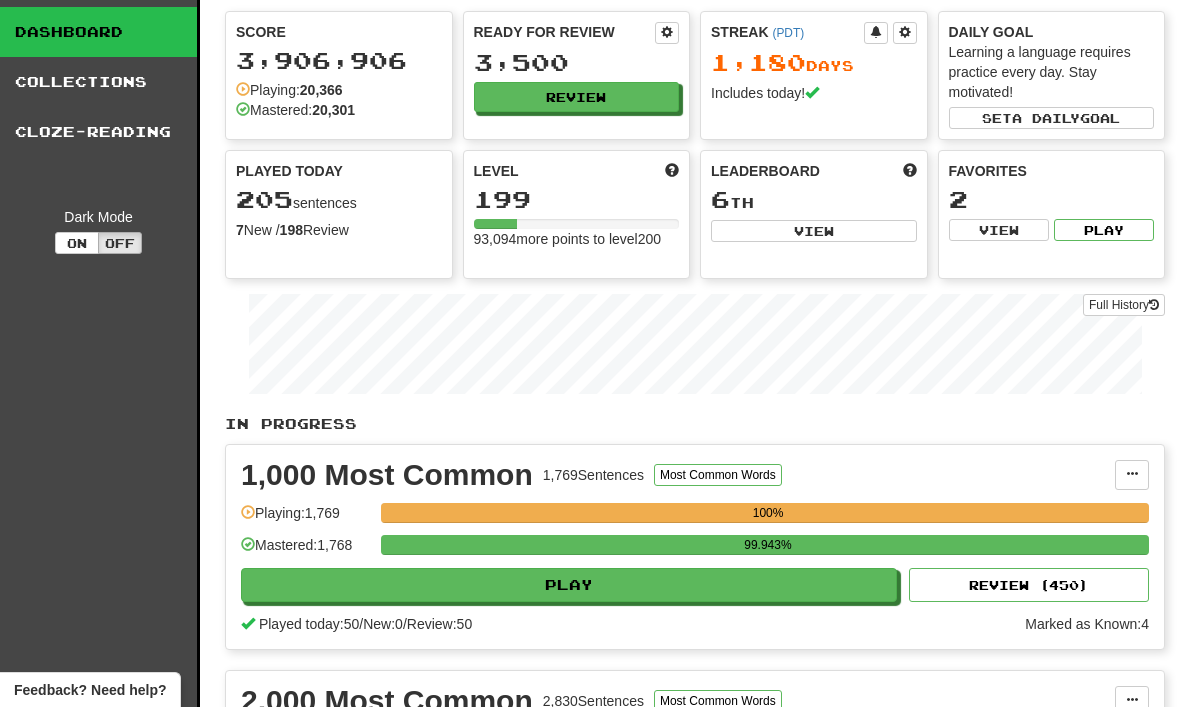 scroll, scrollTop: 0, scrollLeft: 0, axis: both 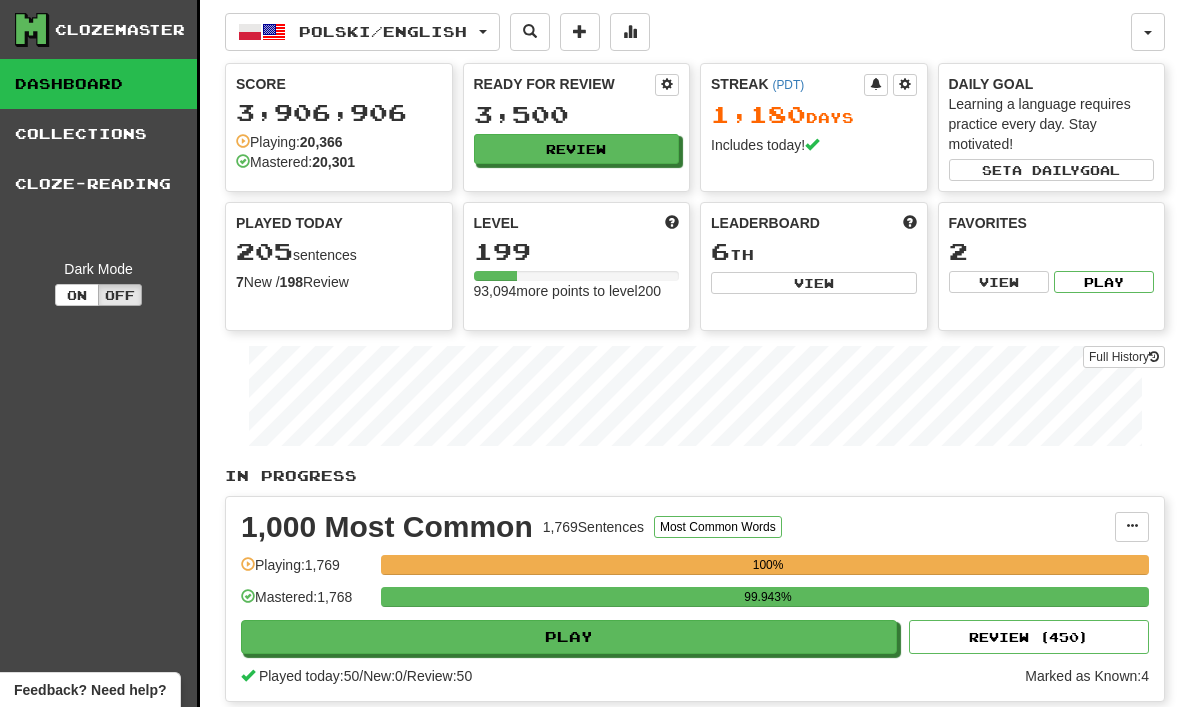 click on "Review" at bounding box center [577, 149] 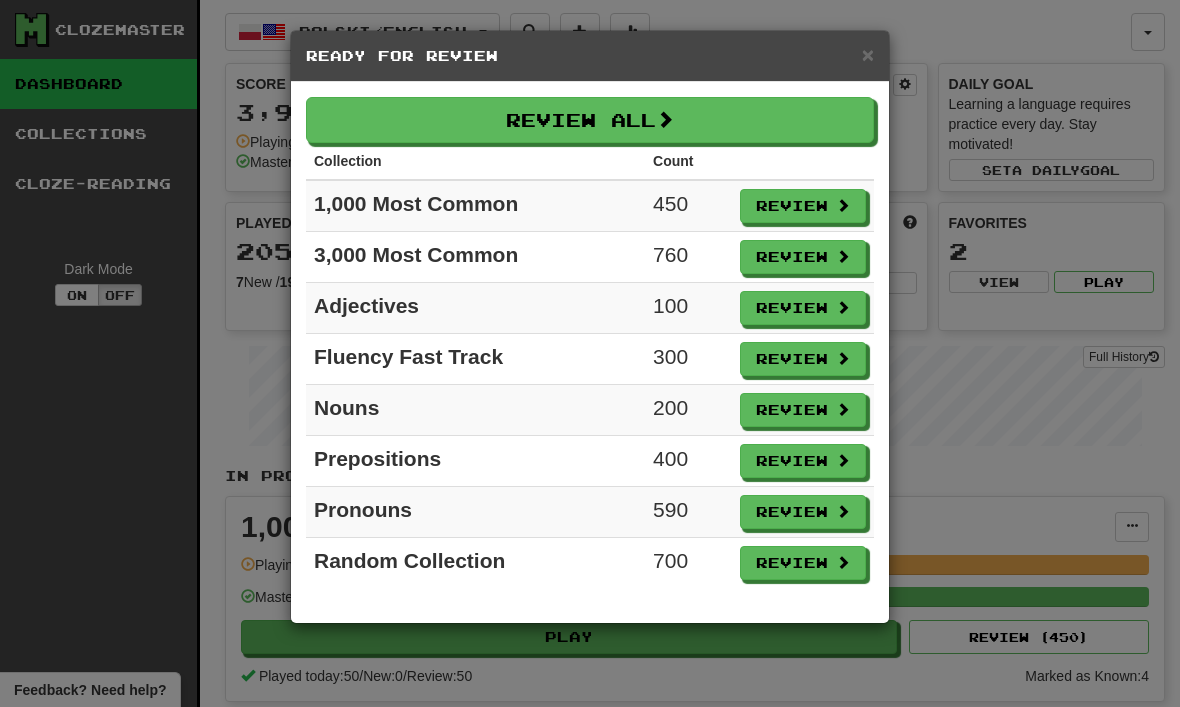 click on "Review" at bounding box center [803, 206] 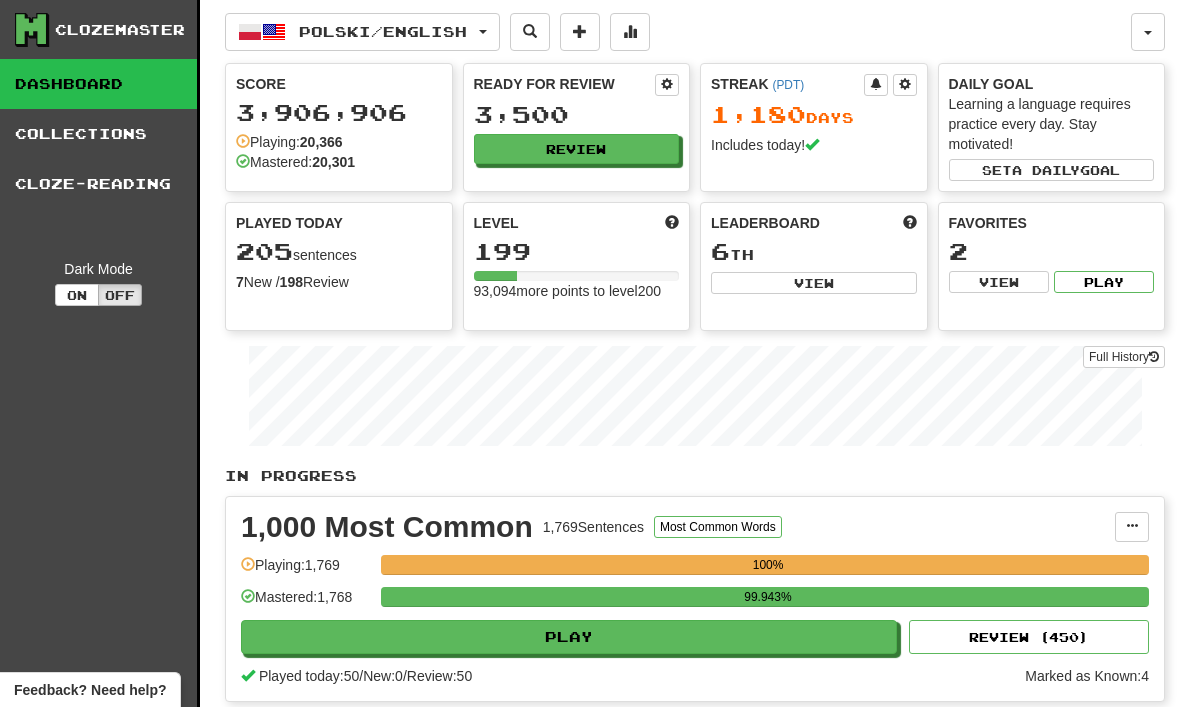 select on "**" 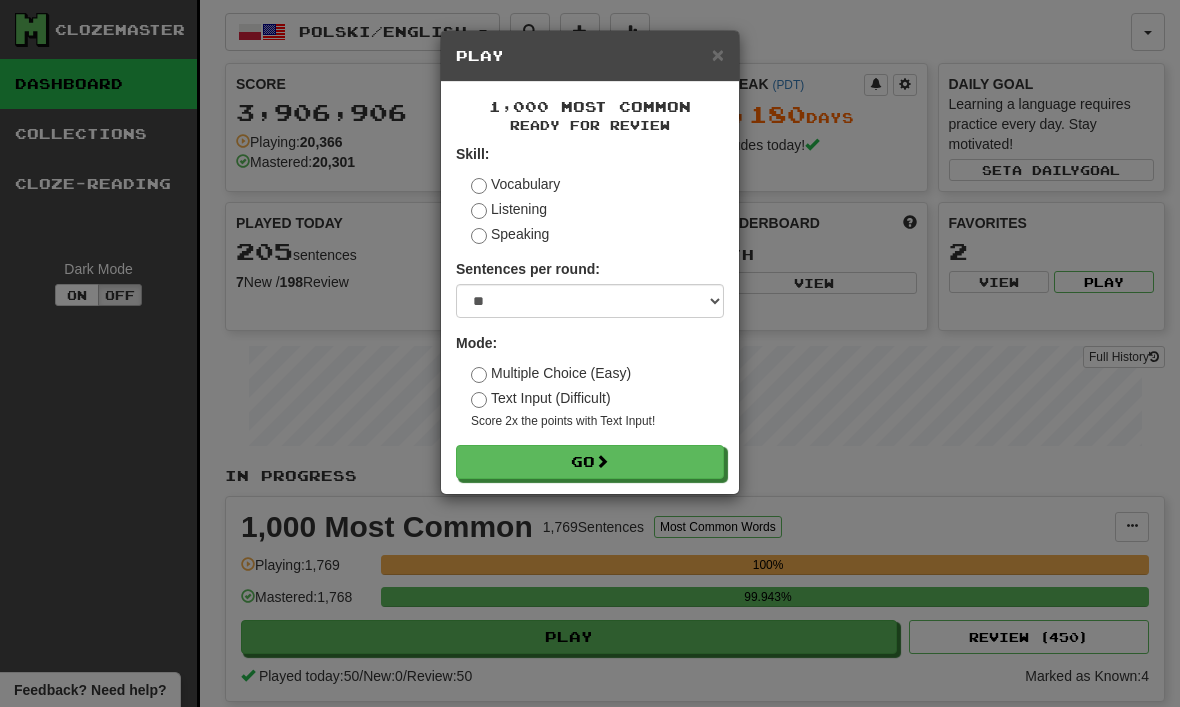 click on "1,000 Most Common Ready for Review Skill: Vocabulary Listening Speaking Sentences per round: * ** ** ** ** ** *** ******** Mode: Multiple Choice (Easy) Text Input (Difficult) Score 2x the points with Text Input ! Go" at bounding box center (590, 288) 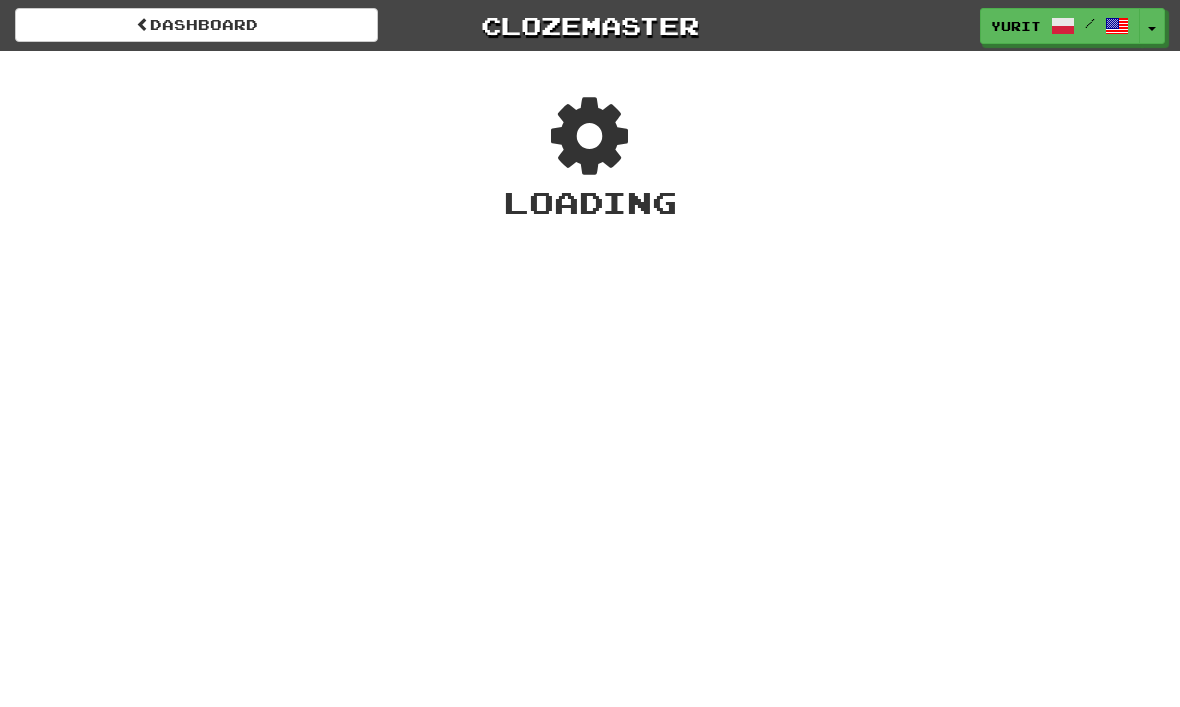 scroll, scrollTop: 0, scrollLeft: 0, axis: both 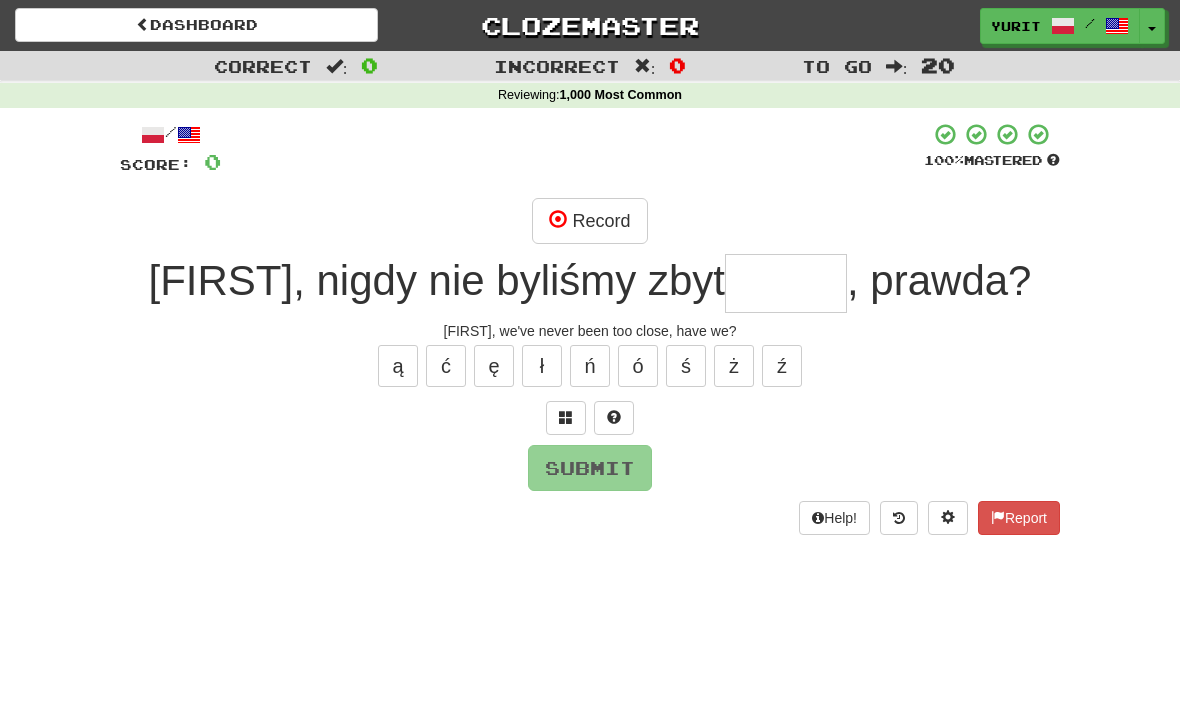 click on "Record" at bounding box center [589, 221] 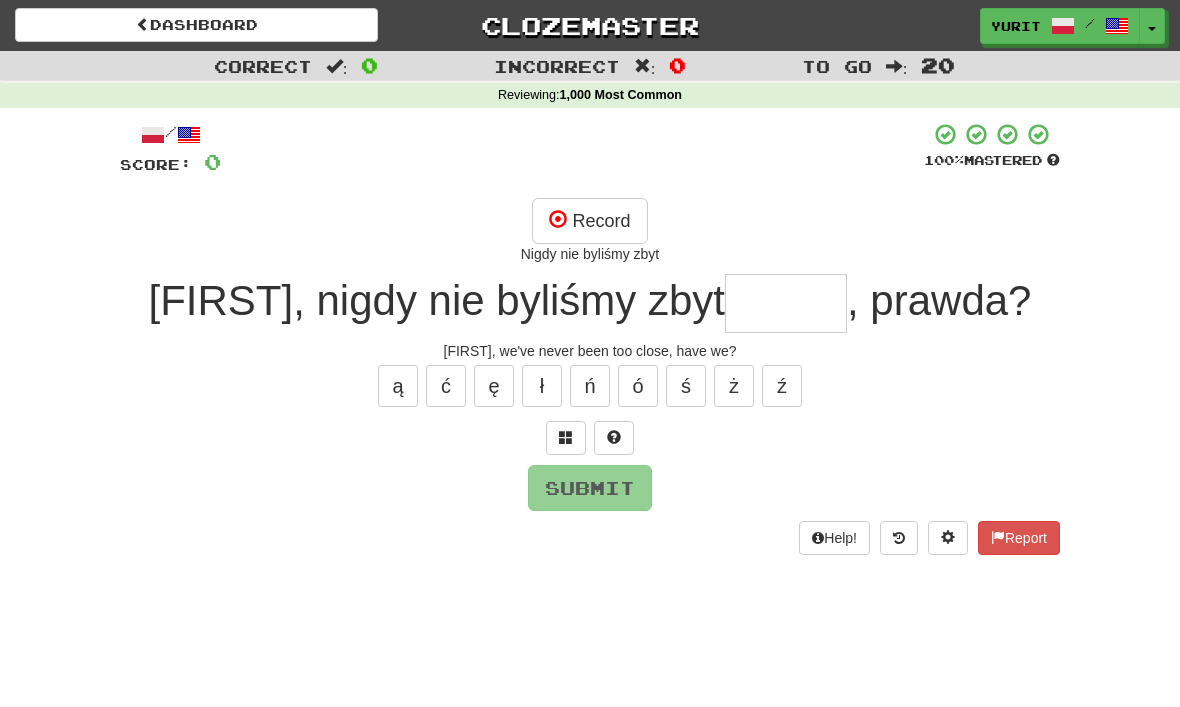 click at bounding box center (558, 219) 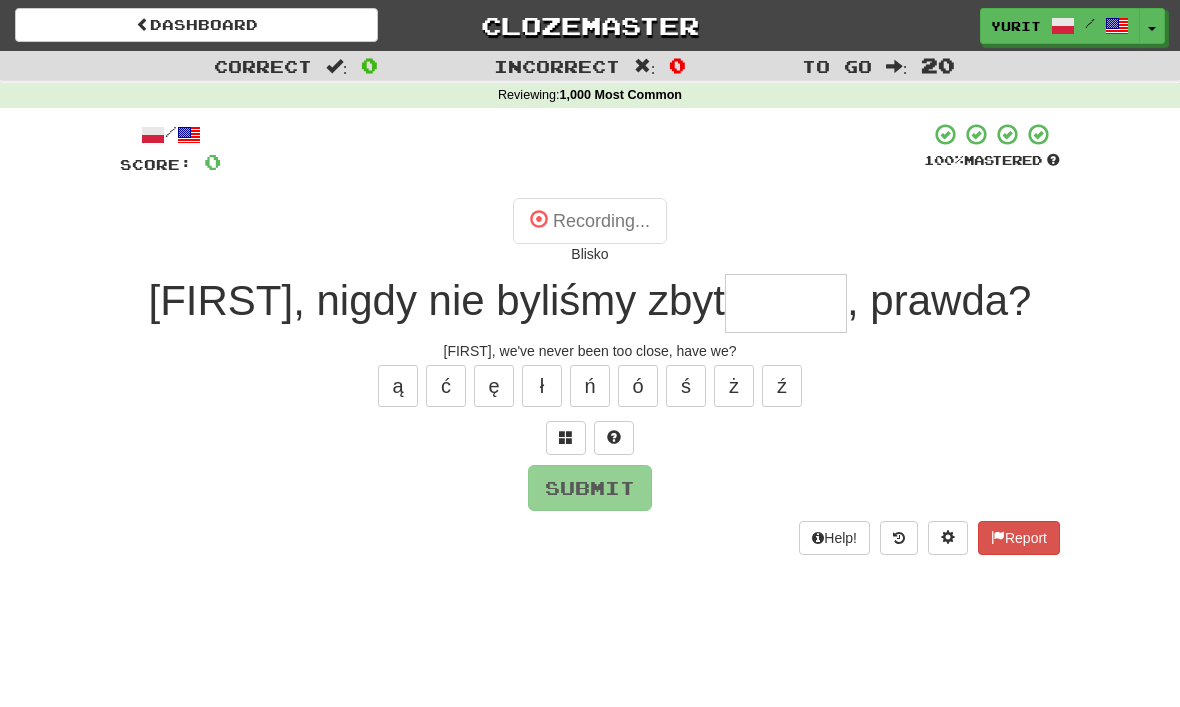 type on "******" 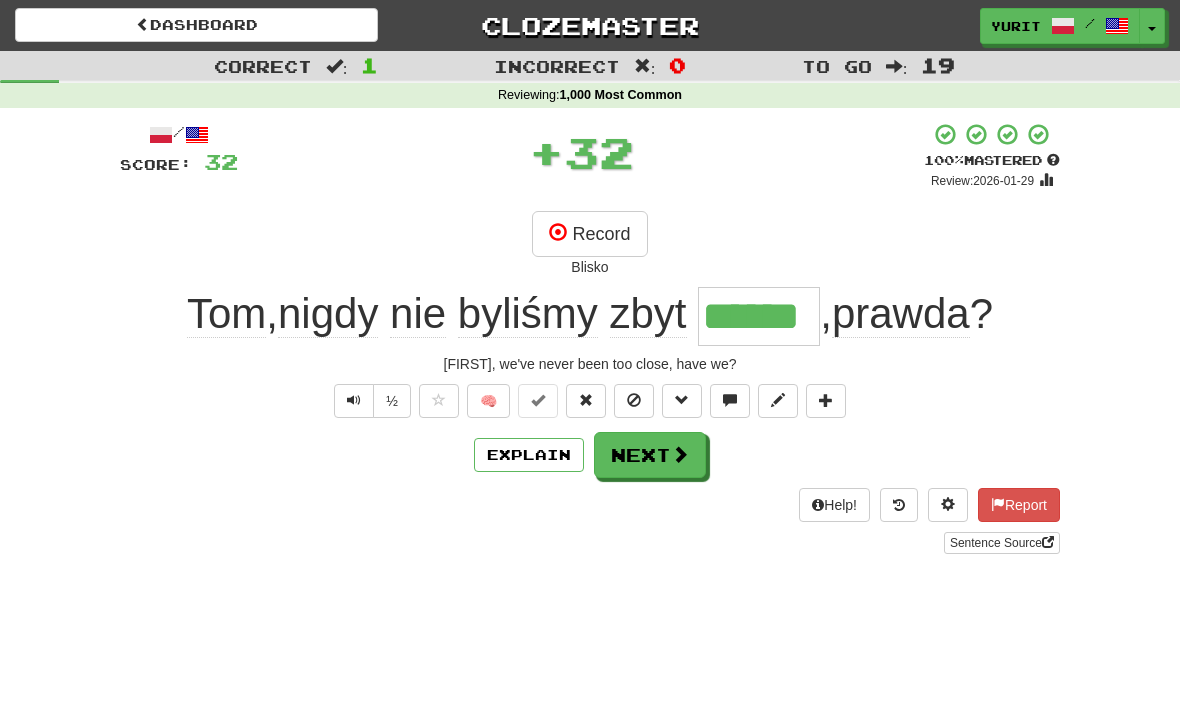 click on "******" at bounding box center (759, 316) 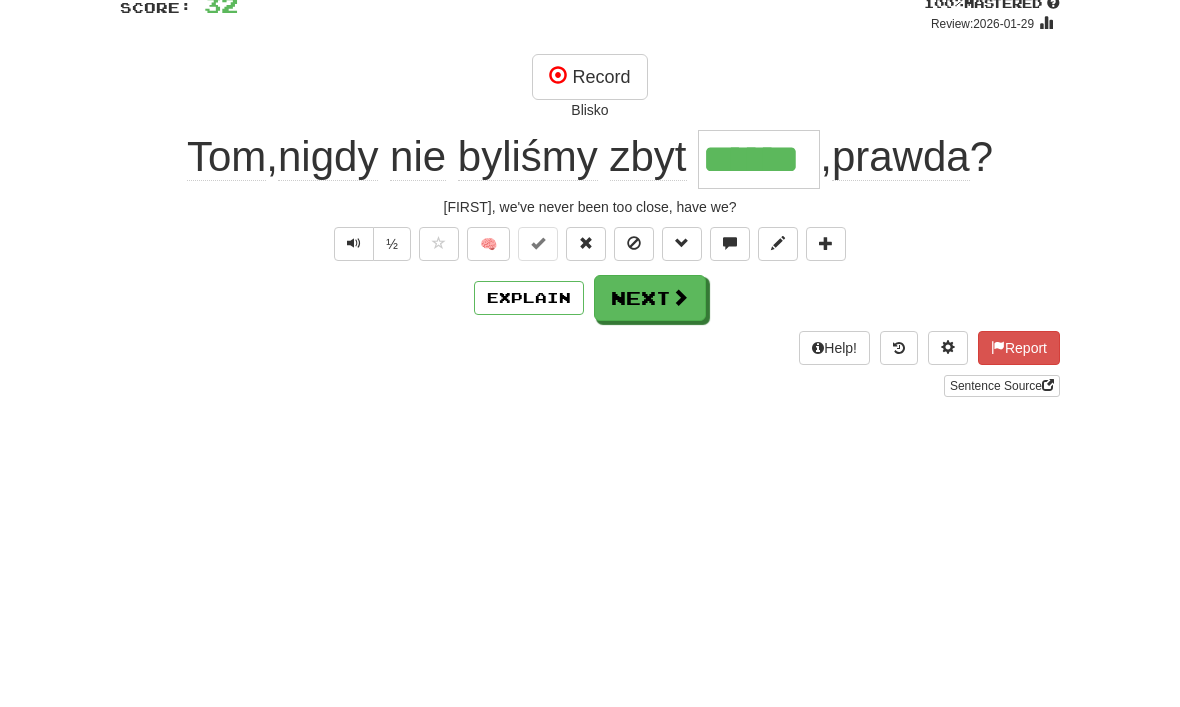 click on "Next" at bounding box center [650, 455] 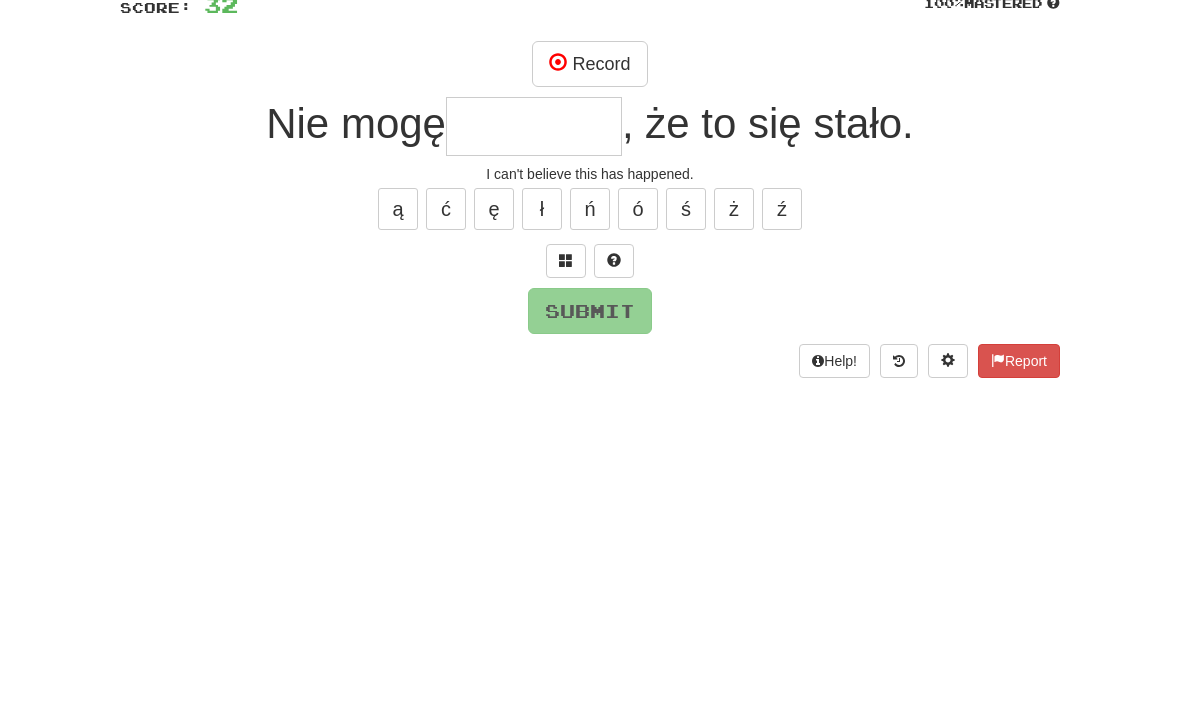 click on "Record" at bounding box center (589, 221) 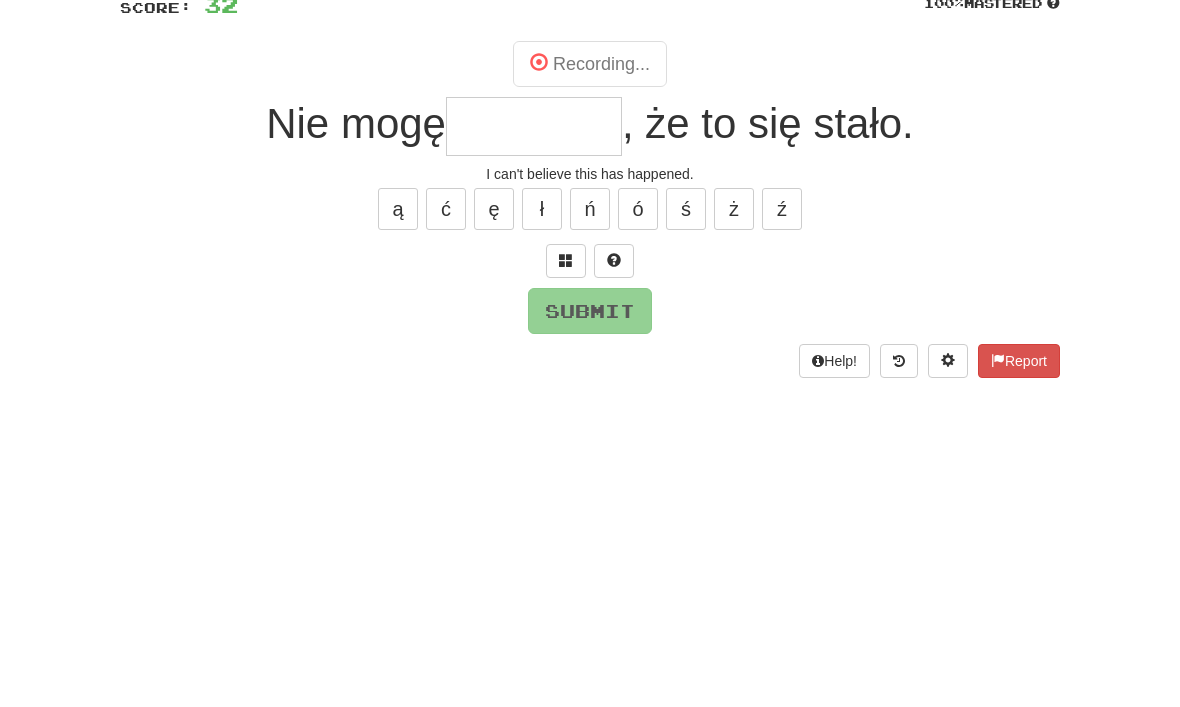 scroll, scrollTop: 156, scrollLeft: 0, axis: vertical 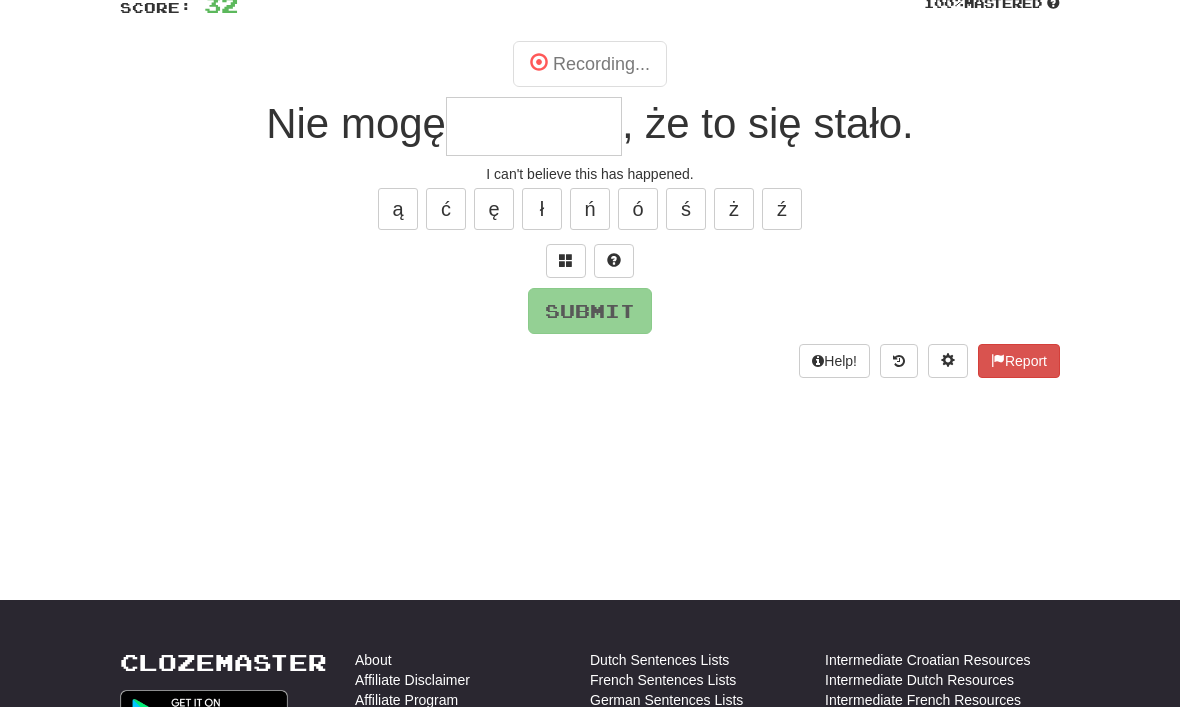 click at bounding box center [534, 127] 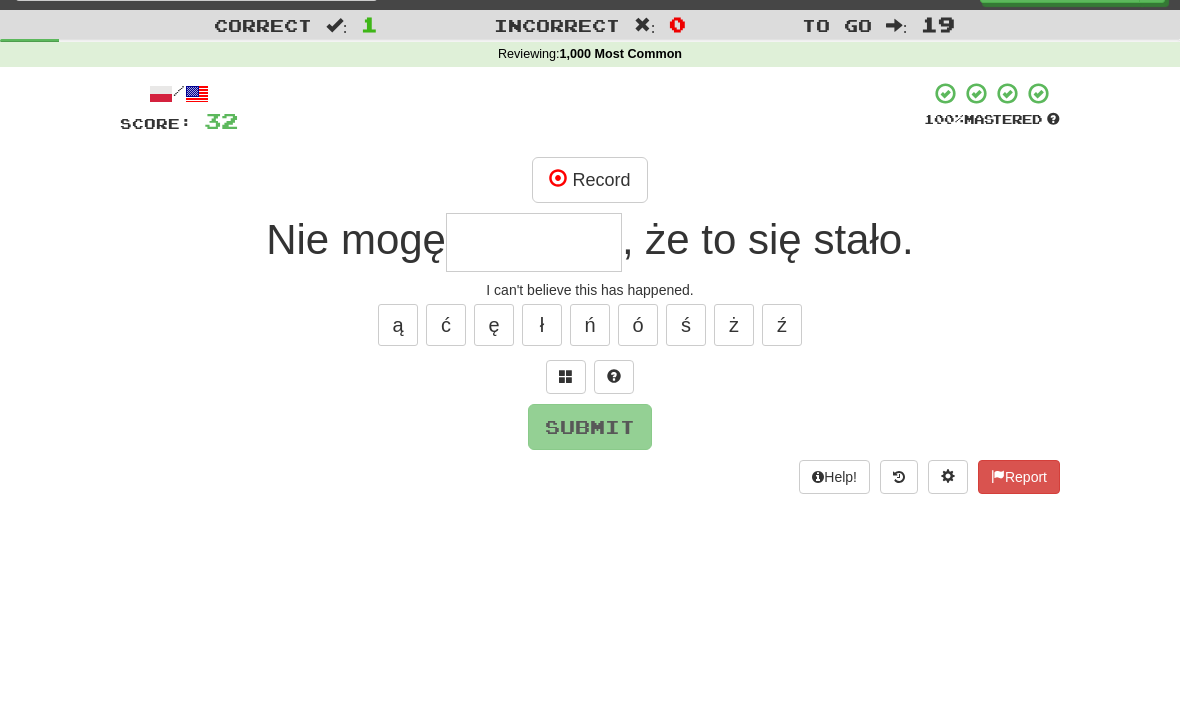 scroll, scrollTop: 0, scrollLeft: 0, axis: both 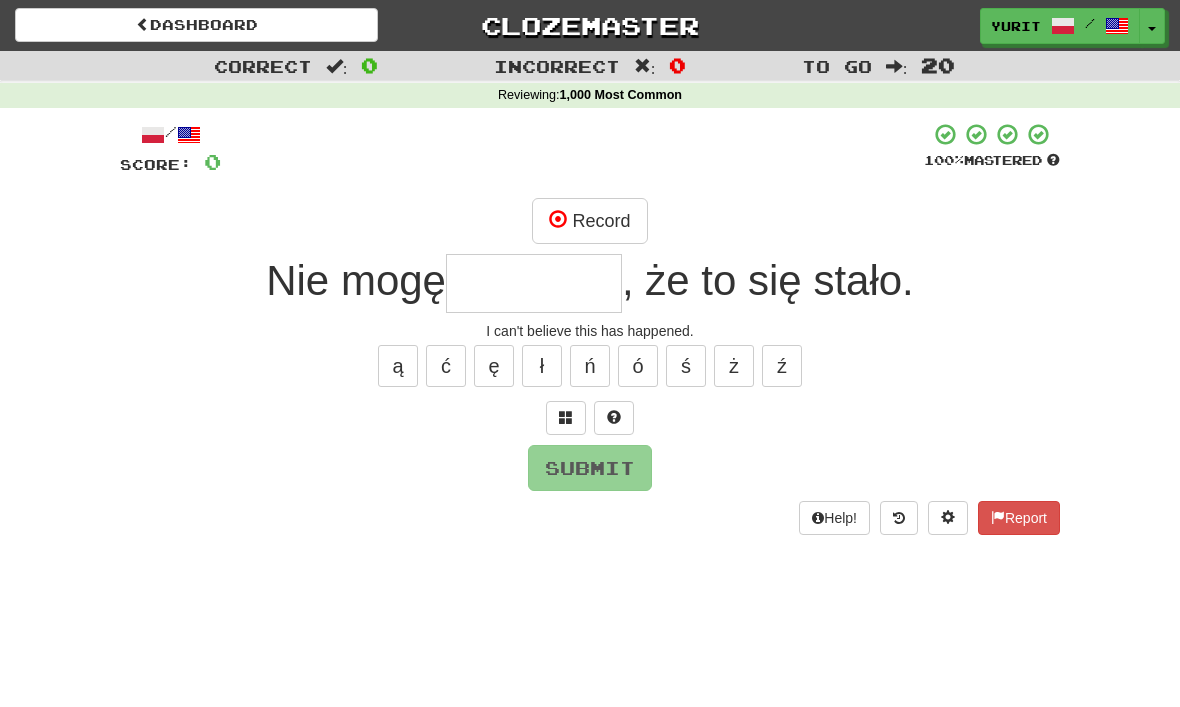 click on "Dashboard" at bounding box center (196, 25) 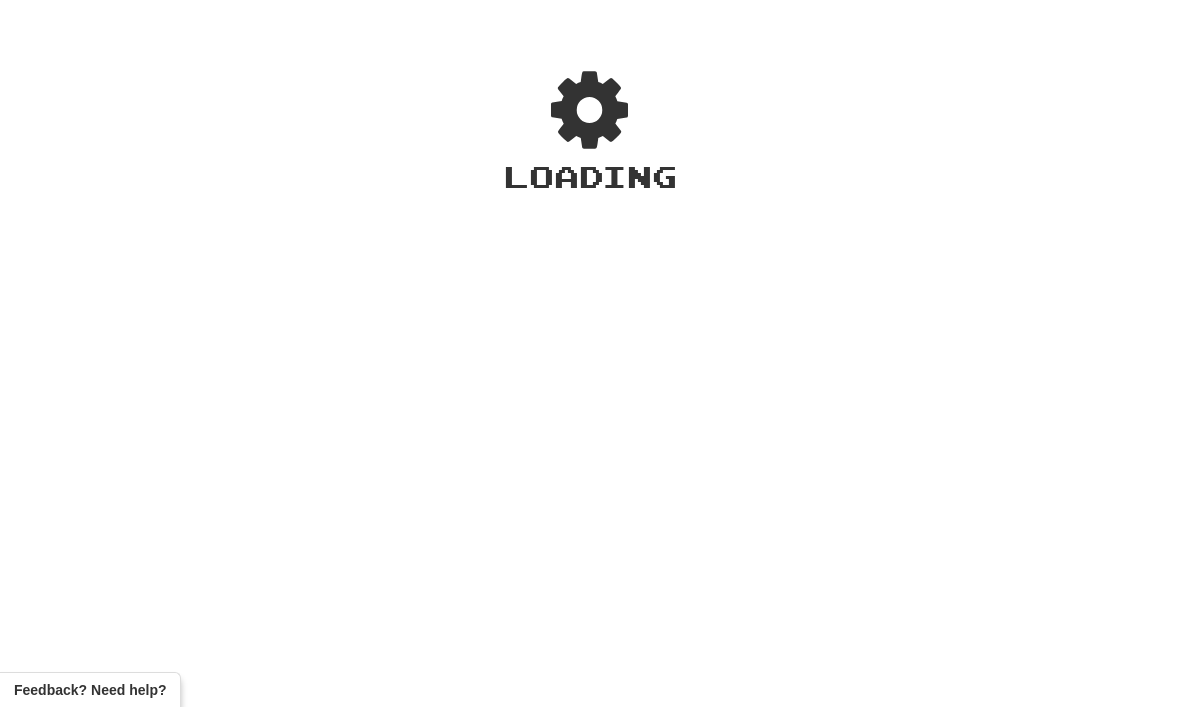 scroll, scrollTop: 0, scrollLeft: 0, axis: both 